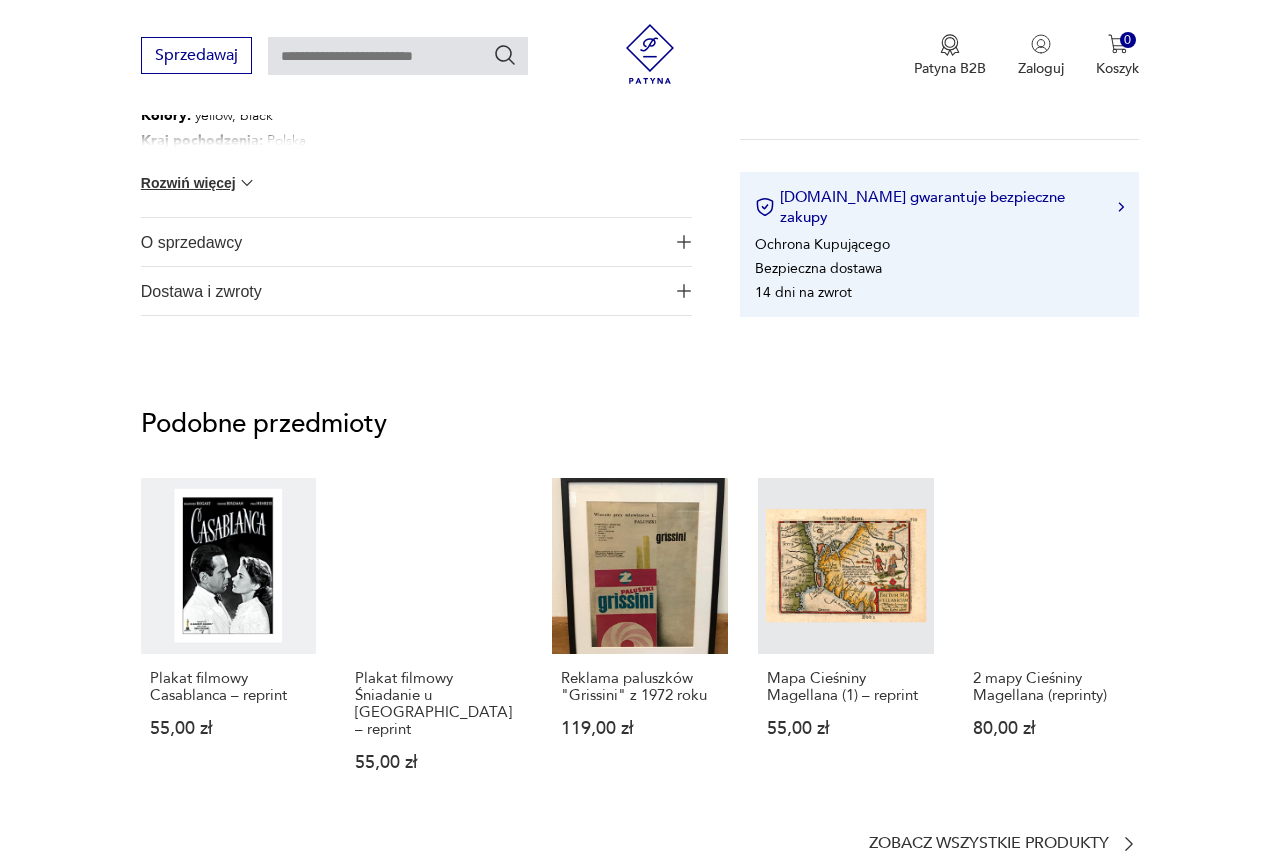 scroll, scrollTop: 885, scrollLeft: 0, axis: vertical 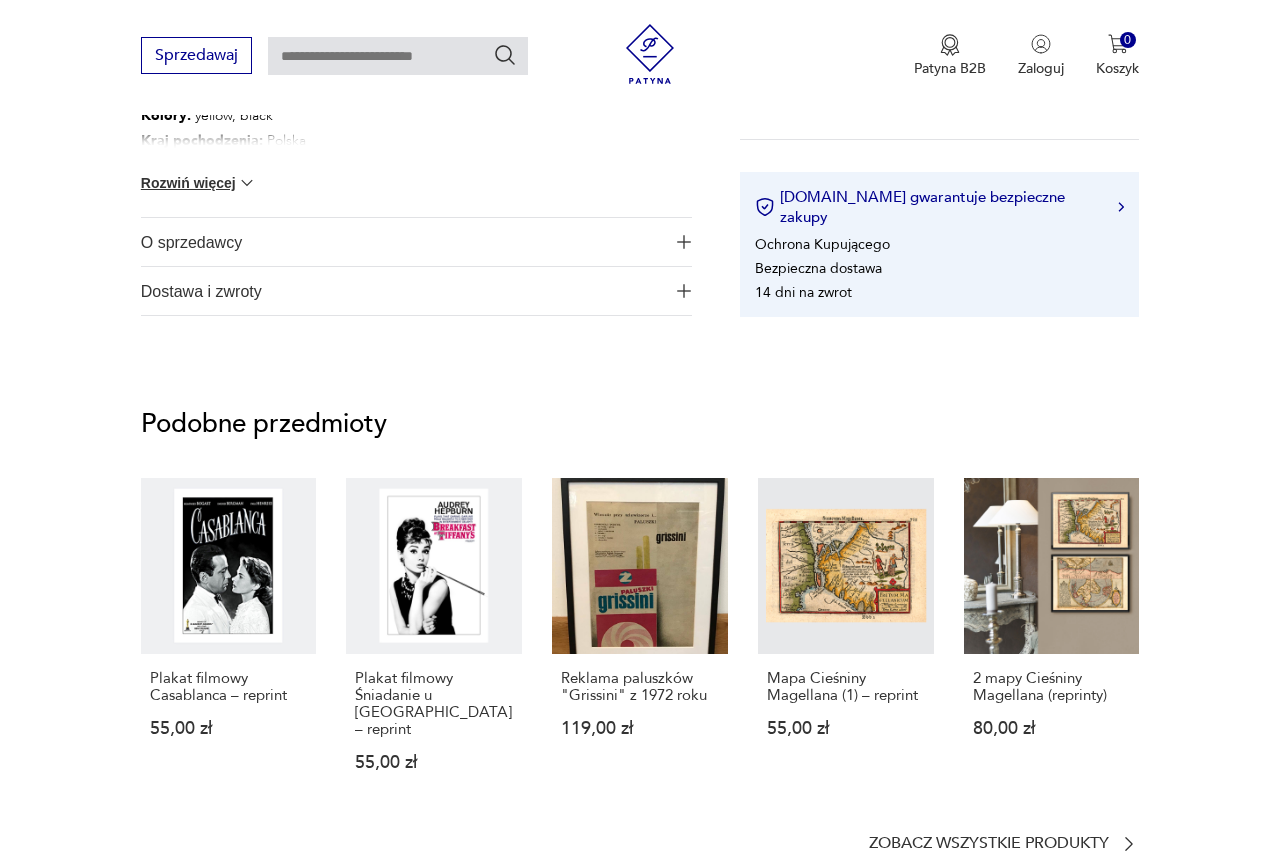 click on "Opis produktu Plakat prasowy WILD WEST aut. Zbigniew Lengren, 1970 r Rozwiń więcej Szczegóły produktu Stan:   dobry Miasto sprzedawcy :   Warszawa  Kolor:   żółty, czarny Datowanie :   1970 Format :   39 x 28  Papier :   inny Kolory :   yellow, black Kraj pochodzenia :   Polska Projektant :   Zbigniew Lengren Pochodzenie :   oryginał Liczba sztuk:   1 Tagi:   vintage Rozwiń więcej O sprzedawcy Dostawa i zwroty Plakat prasowy WILD WEST, aut. Zbigniew Lengren, 1970 r. Unikat - tylko jedna sztuka! 59,00 zł Dostawa od  18,00 PLN Wysyłka w ciągu 7 dni roboczych 1 Dodaj do koszyka Patyna.pl gwarantuje bezpieczne zakupy Ochrona Kupującego Bezpieczna dostawa 14 dni na zwrot Opis produktu Plakat prasowy WILD WEST aut. Zbigniew Lengren, 1970 r Rozwiń więcej Szczegóły produktu Stan:   dobry Miasto sprzedawcy :   Warszawa  Kolor:   żółty, czarny Datowanie :   1970 Format :   39 x 28  Papier :   inny Kolory :   yellow, black Kraj pochodzenia :   Polska Projektant :   Zbigniew Lengren Pochodzenie :" at bounding box center [640, -96] 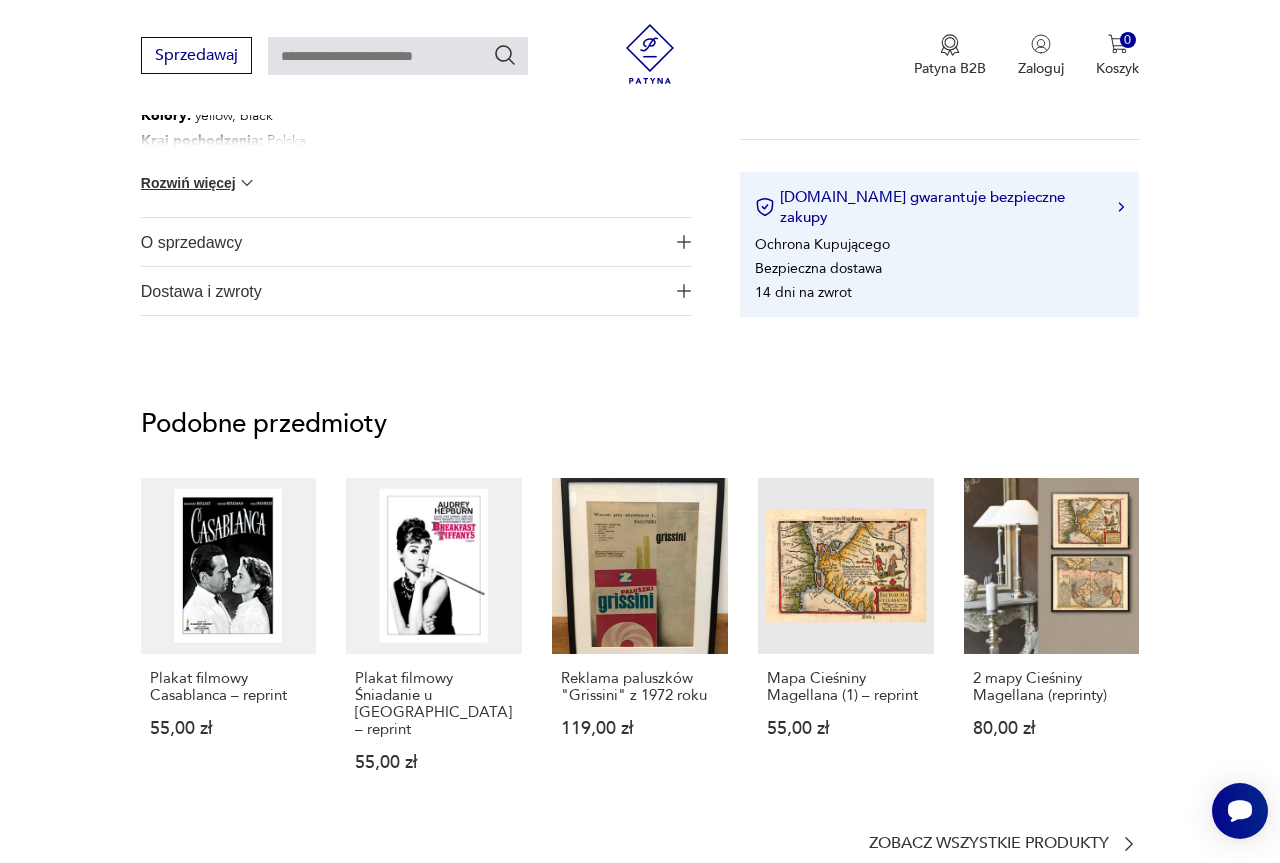 scroll, scrollTop: 0, scrollLeft: 0, axis: both 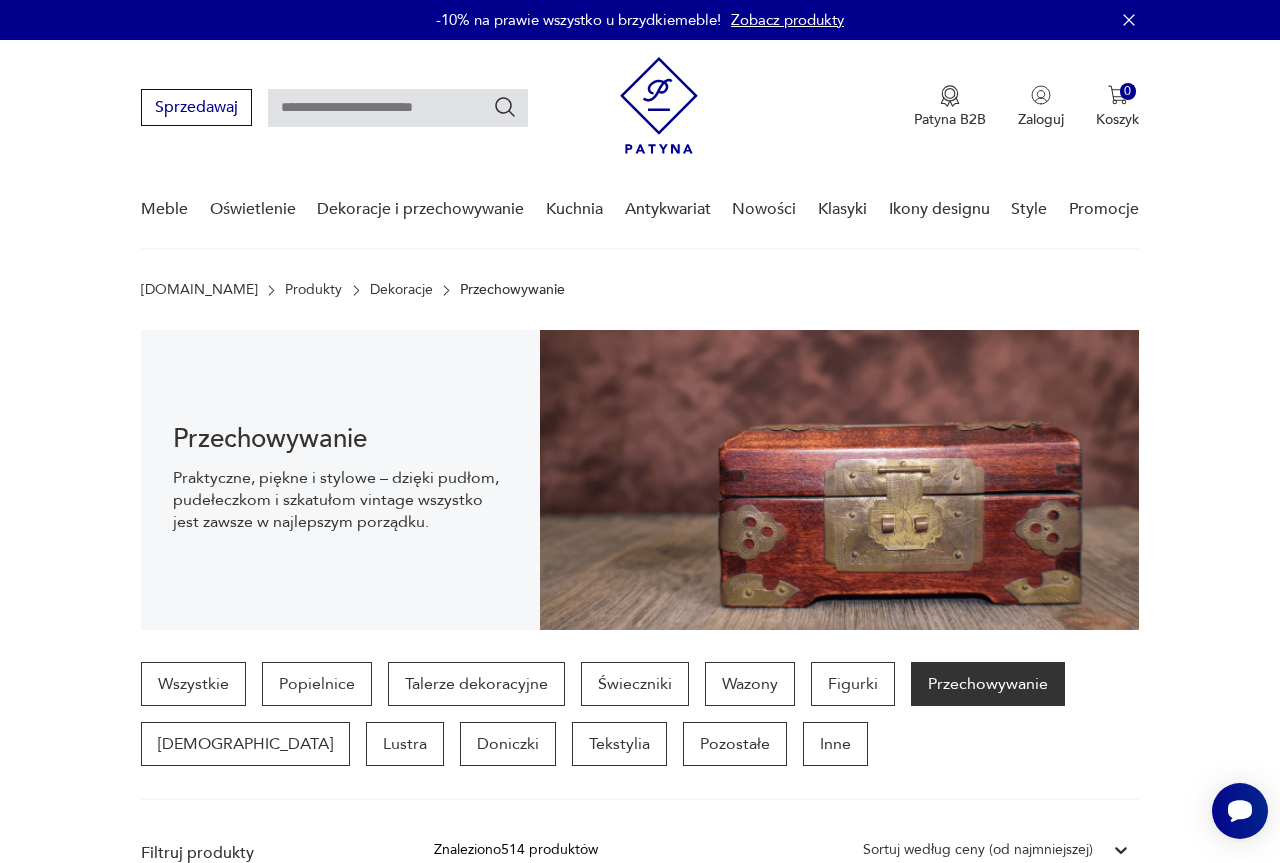 click on "Cenimy prywatność użytkowników Używamy plików cookie, aby poprawić jakość przeglądania, wyświetlać reklamy lub treści dostosowane do indywidualnych potrzeb użytkowników oraz analizować ruch na stronie. Kliknięcie przycisku „Akceptuj wszystkie” oznacza zgodę na wykorzystywanie przez nas plików cookie. Ustawienia    Akceptuję wszystkie Dostosuj preferencje dotyczące zgody   Używamy plików cookie, aby pomóc użytkownikom w sprawnej nawigacji i wykonywaniu określonych funkcji. Szczegółowe informacje na temat wszystkich plików cookie odpowiadających poszczególnym kategoriom zgody znajdują się poniżej. Pliki cookie sklasyfikowane jako „niezbędne” są przechowywane w przeglądarce użytkownika, ponieważ są niezbędne do włączenia podstawowych funkcji witryny....  Pokaż więcej Niezbędne Zawsze aktywne Plik cookie connect.sid Czas trwania 10 godzin Opis This cookie is used for authentication and for secure log-in. It registers the log-in information.  Plik cookie Opis" at bounding box center (640, 1995) 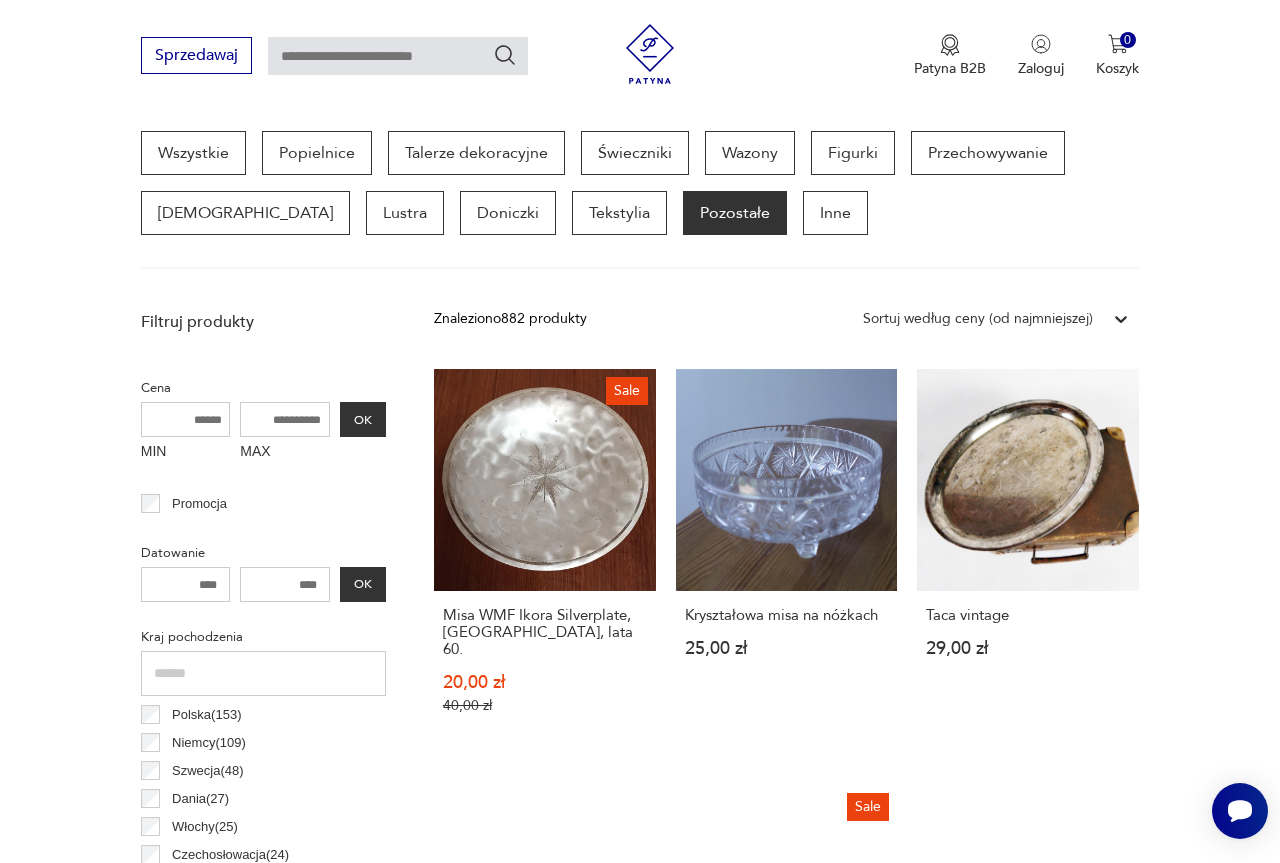 scroll, scrollTop: 531, scrollLeft: 0, axis: vertical 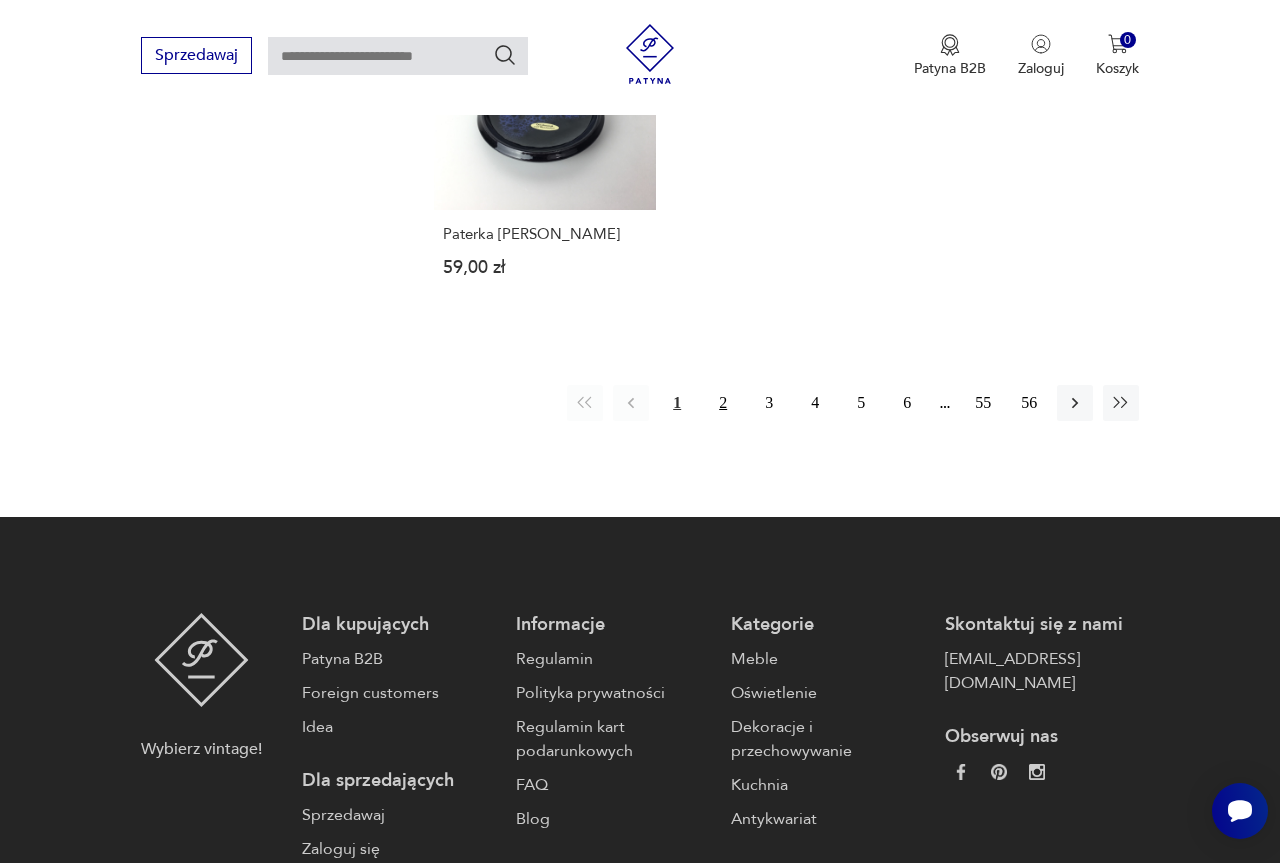click on "2" at bounding box center (723, 403) 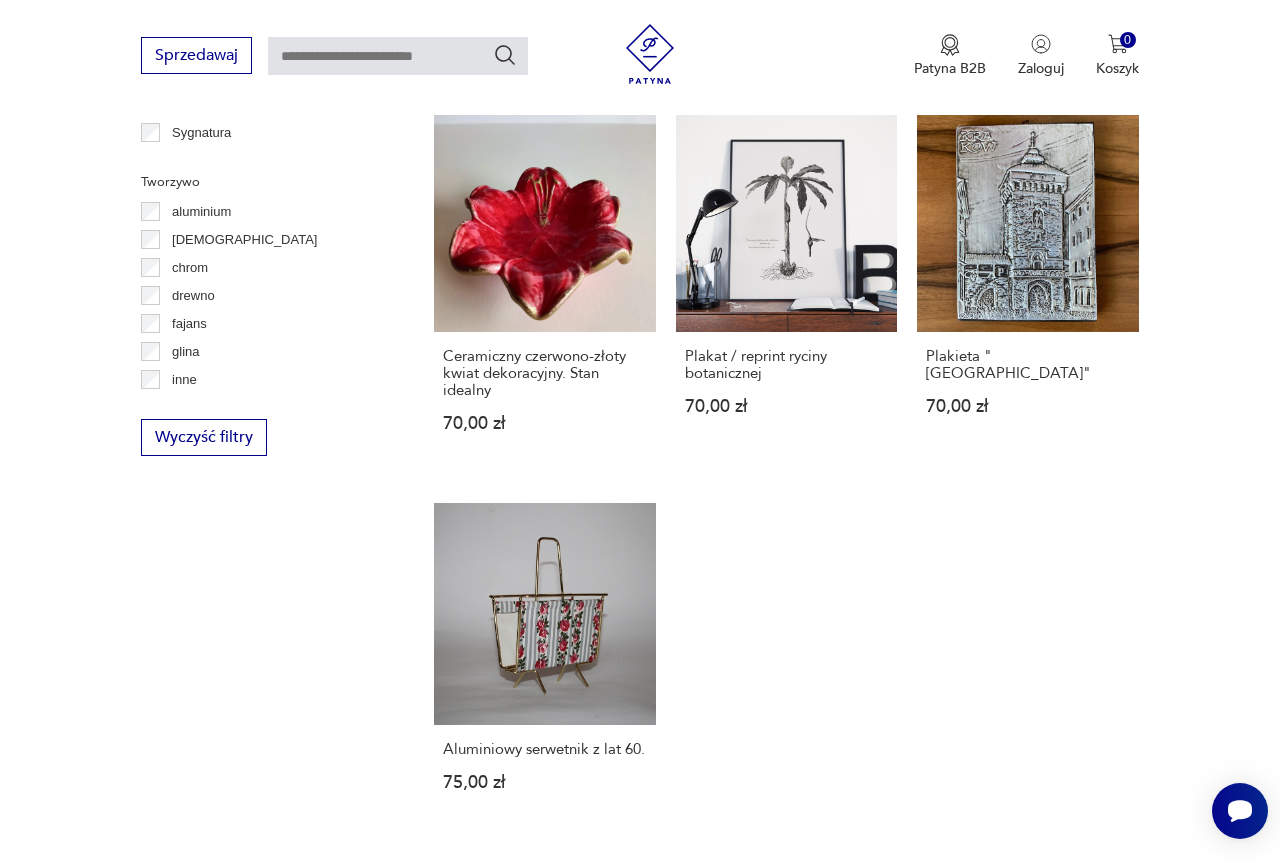 scroll, scrollTop: 2775, scrollLeft: 0, axis: vertical 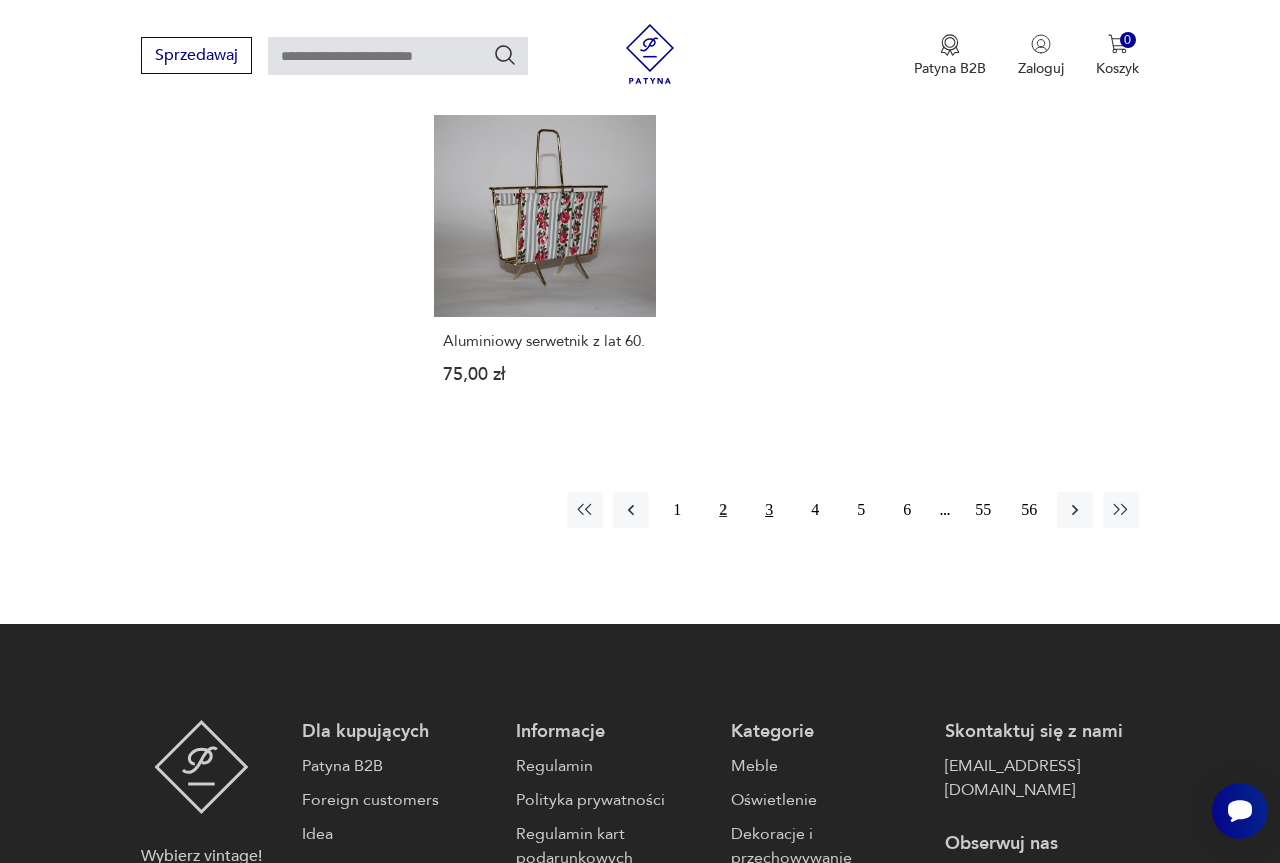 click on "3" at bounding box center (769, 510) 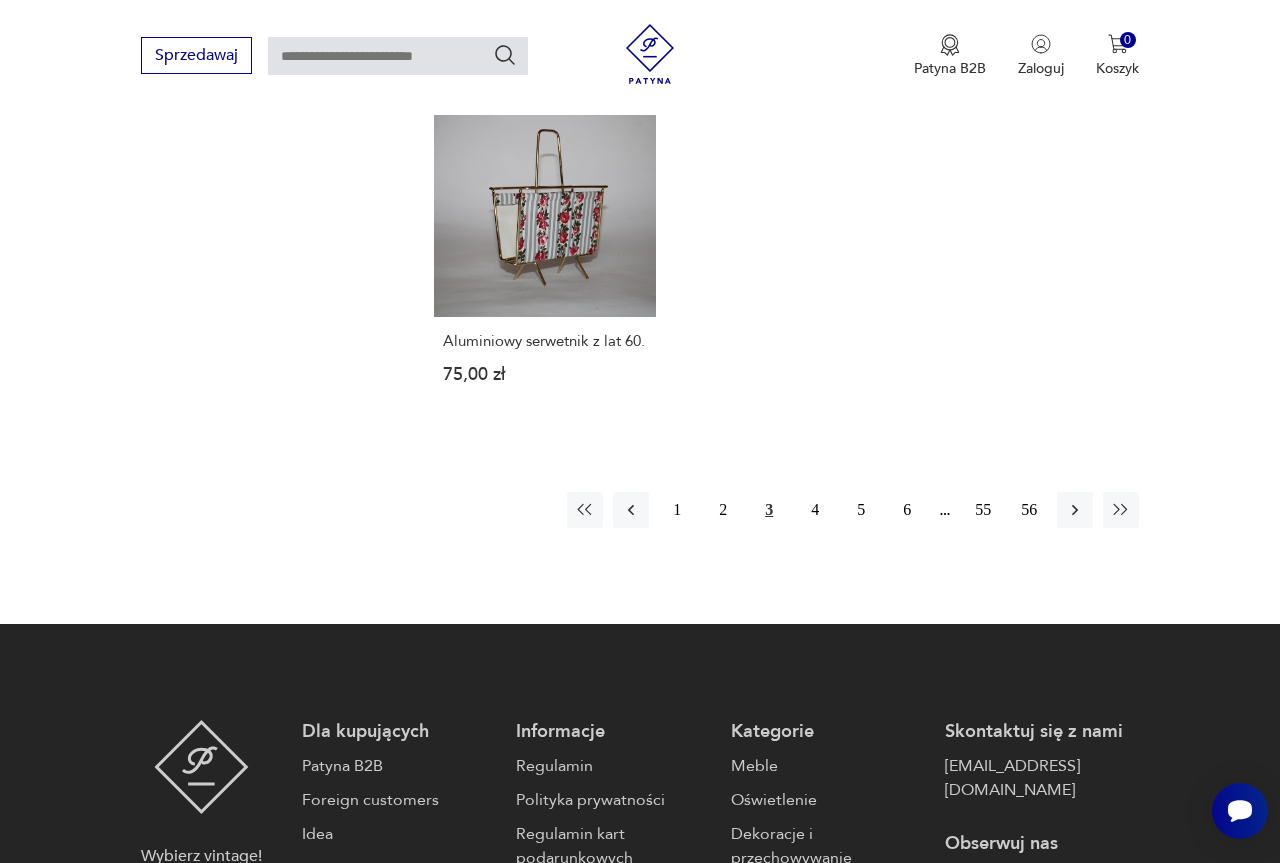 scroll, scrollTop: 531, scrollLeft: 0, axis: vertical 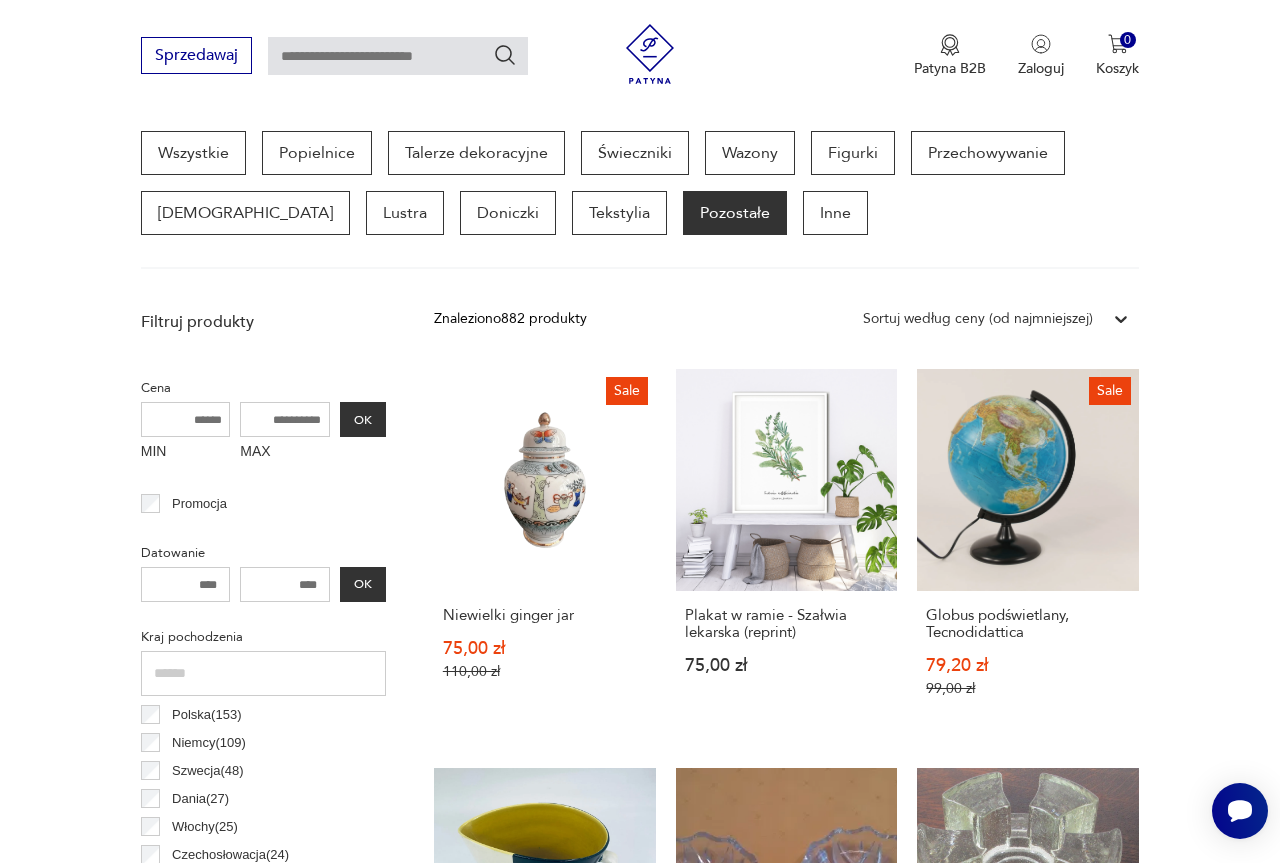 drag, startPoint x: 1162, startPoint y: 391, endPoint x: 1204, endPoint y: 379, distance: 43.68066 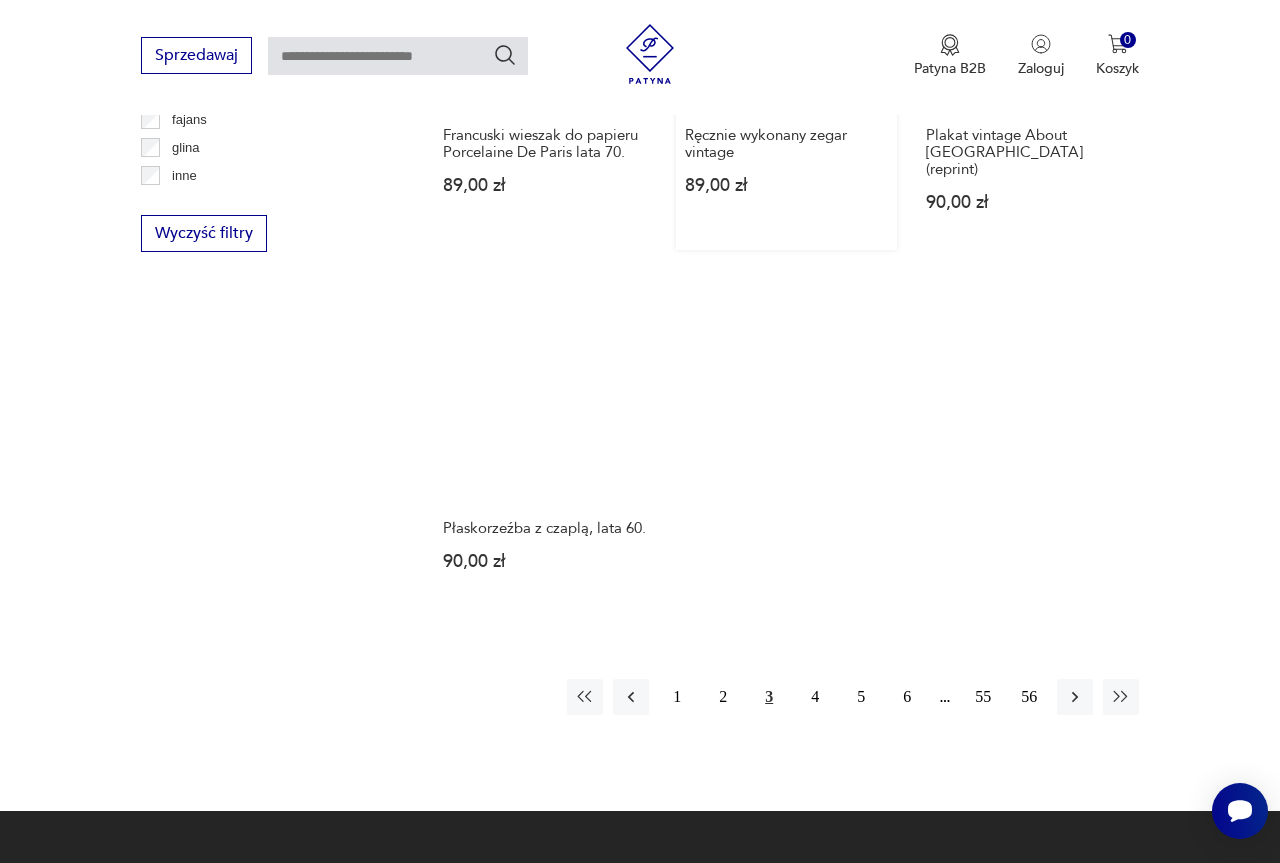 scroll, scrollTop: 0, scrollLeft: 0, axis: both 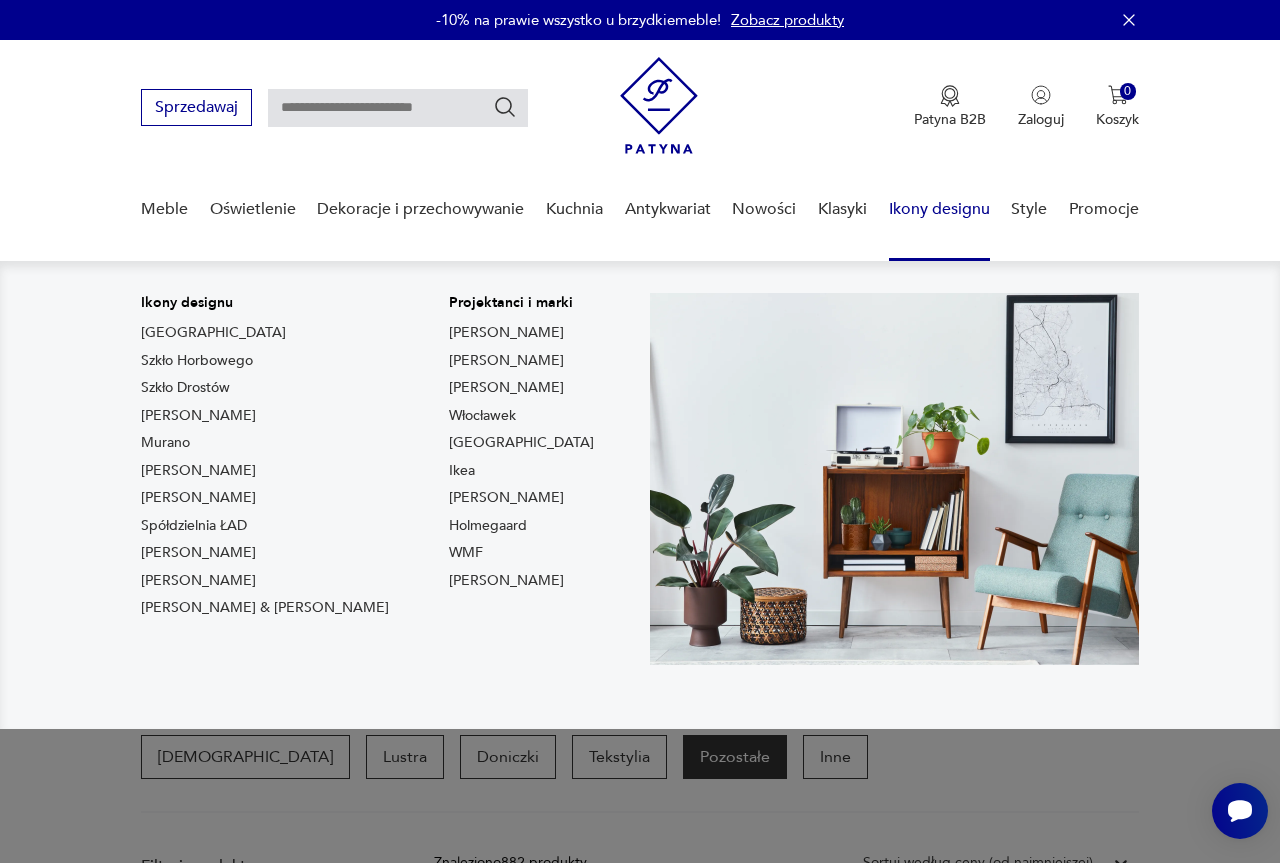 click on "Ikony designu" at bounding box center (939, 209) 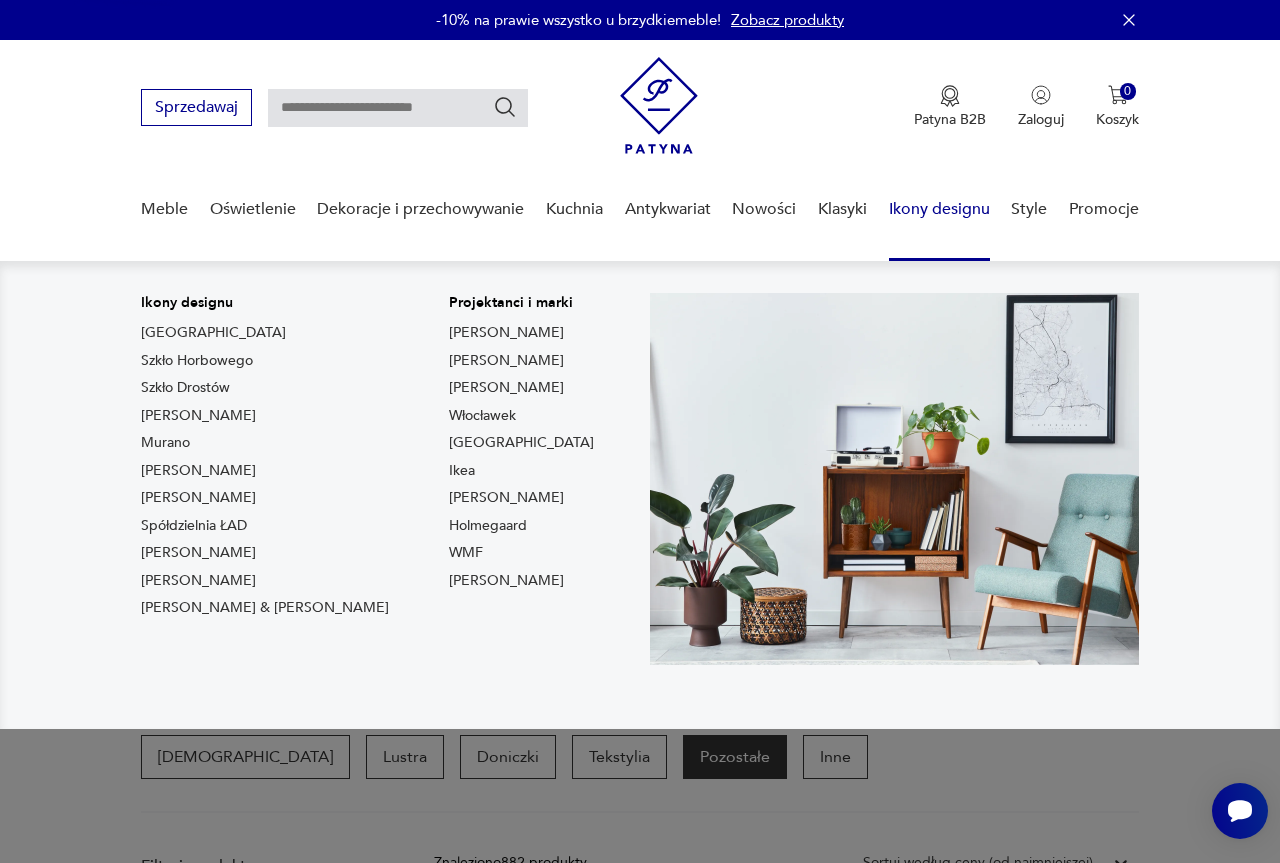 click on "Ikony designu" at bounding box center (939, 209) 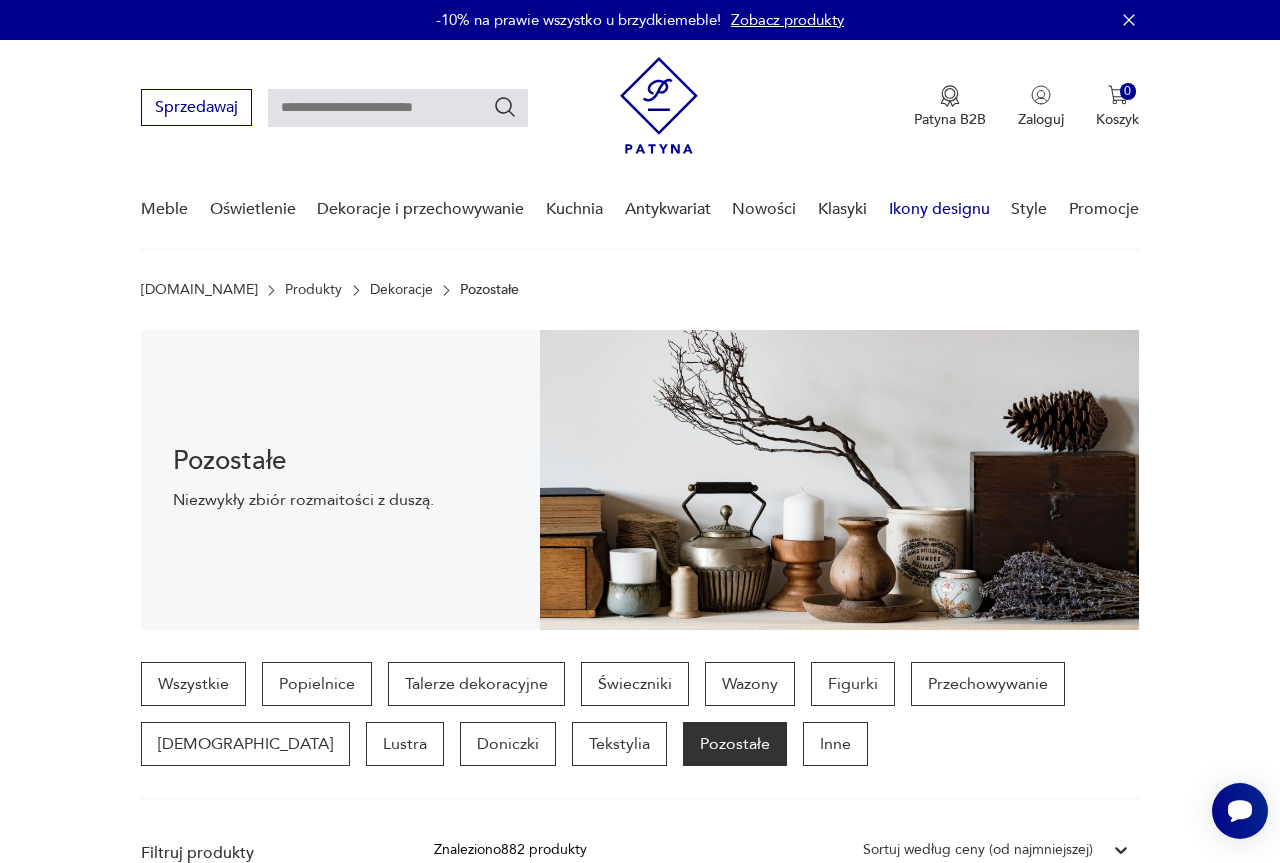 click on "Ikony designu" at bounding box center [939, 209] 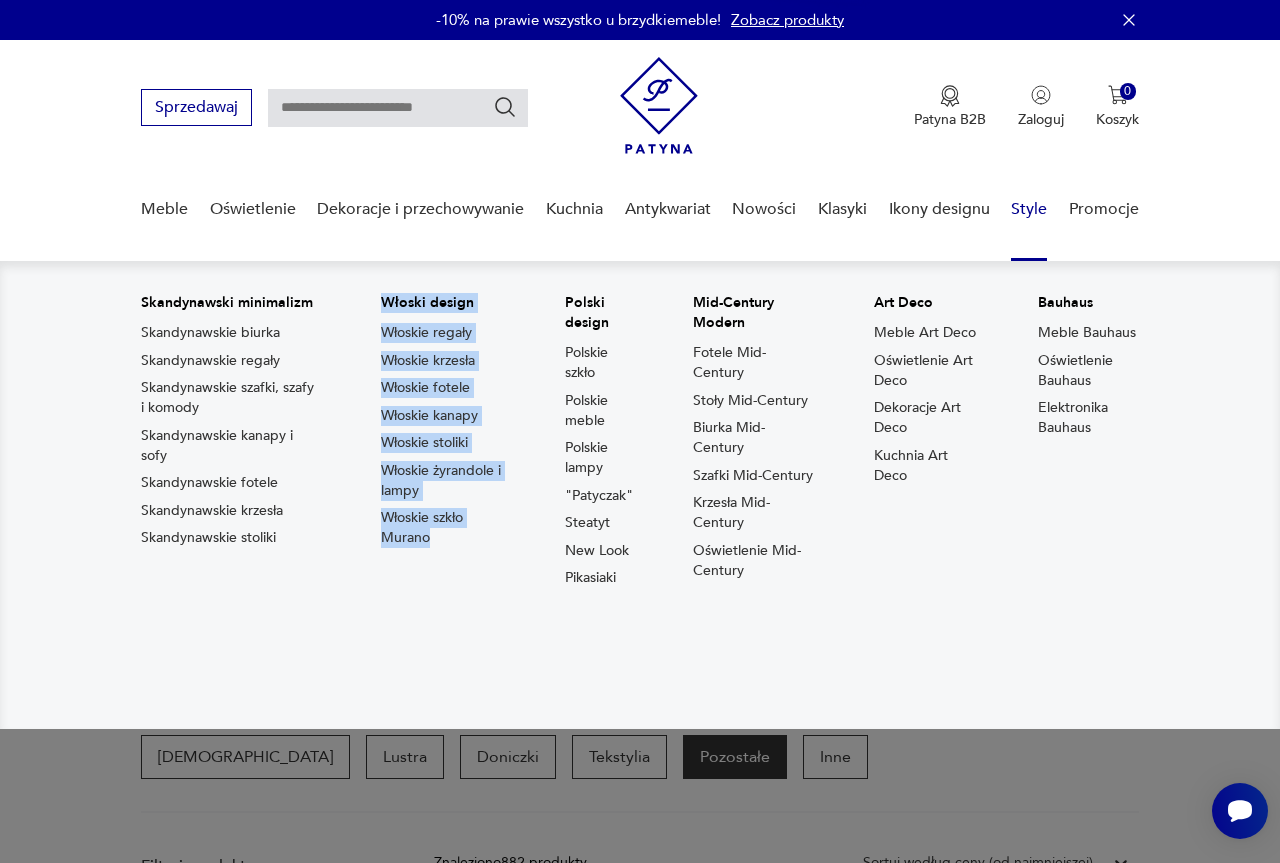 drag, startPoint x: 365, startPoint y: 300, endPoint x: 475, endPoint y: 566, distance: 287.84717 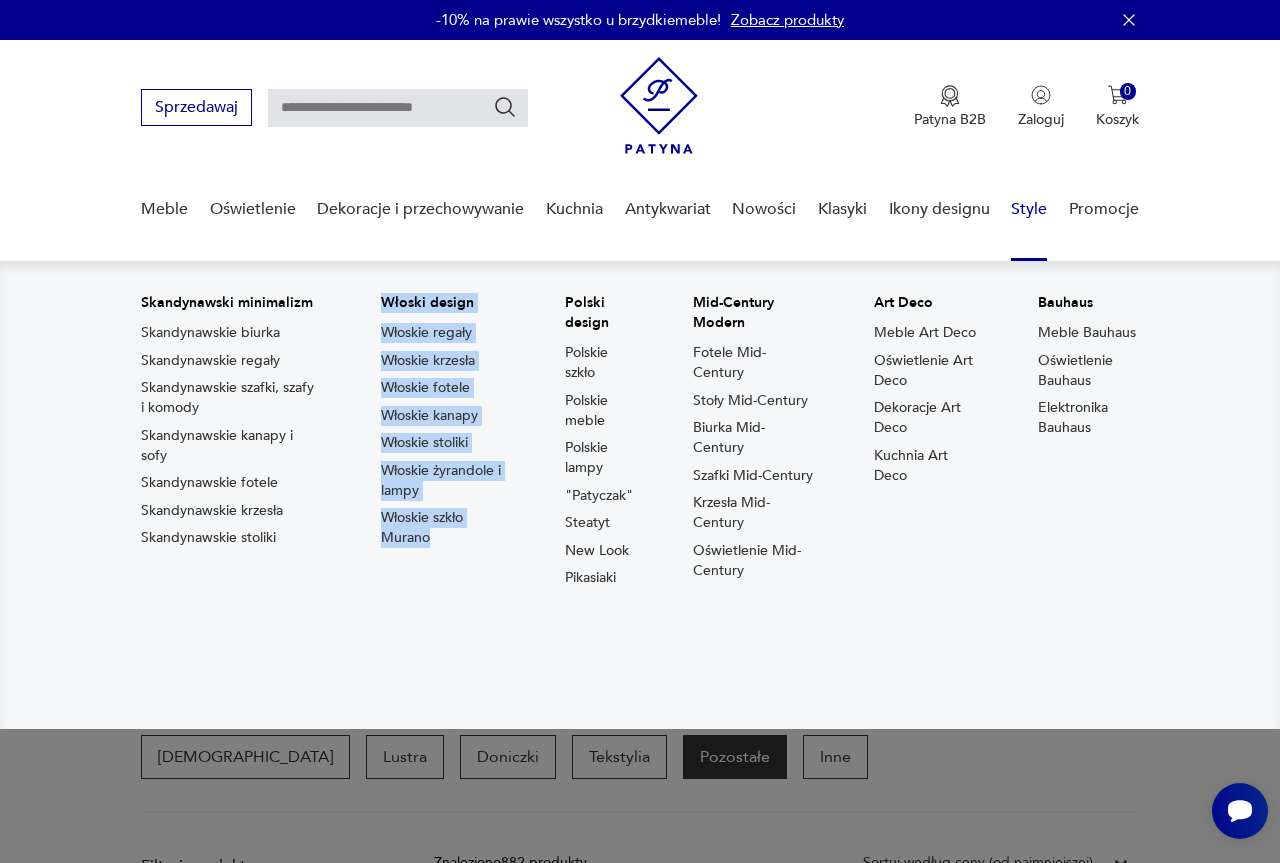 drag, startPoint x: 363, startPoint y: 298, endPoint x: 464, endPoint y: 554, distance: 275.20355 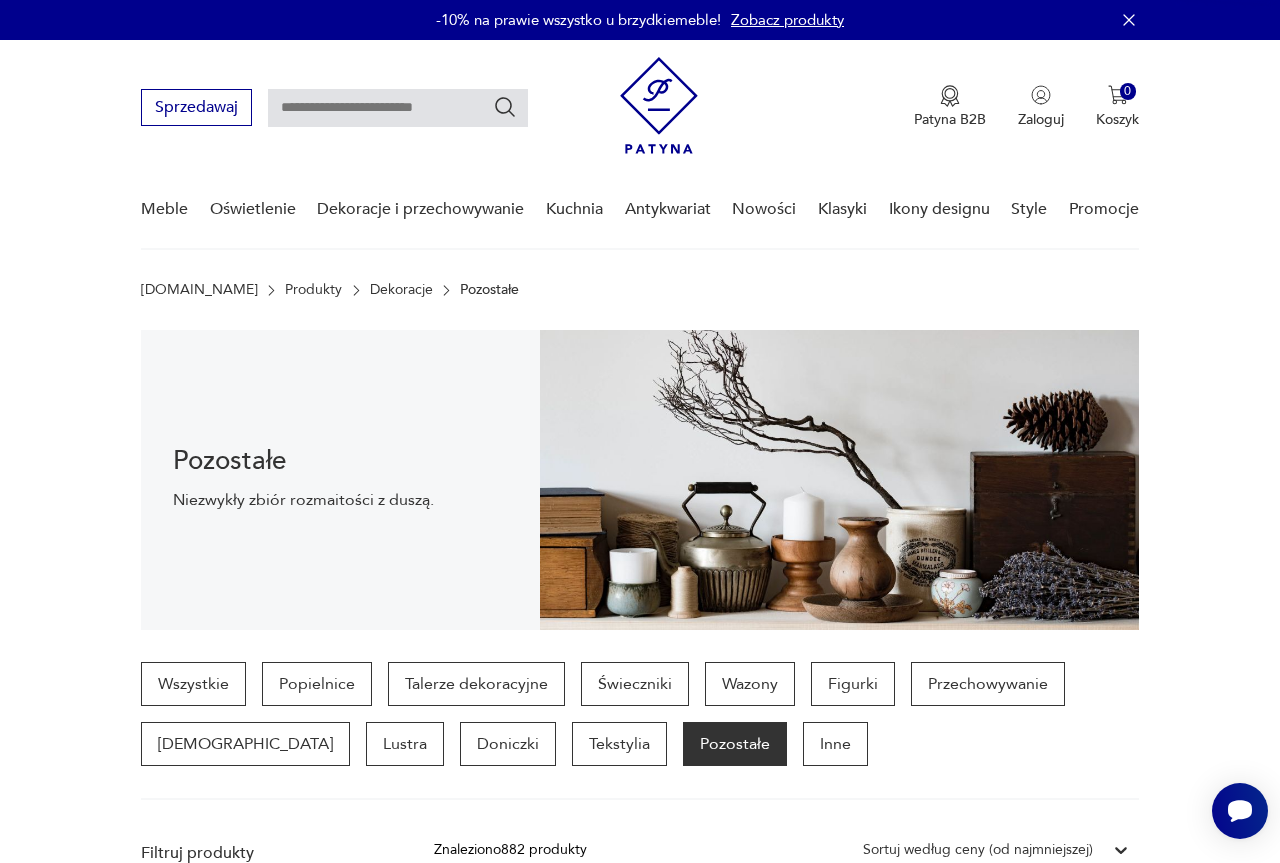scroll, scrollTop: 204, scrollLeft: 0, axis: vertical 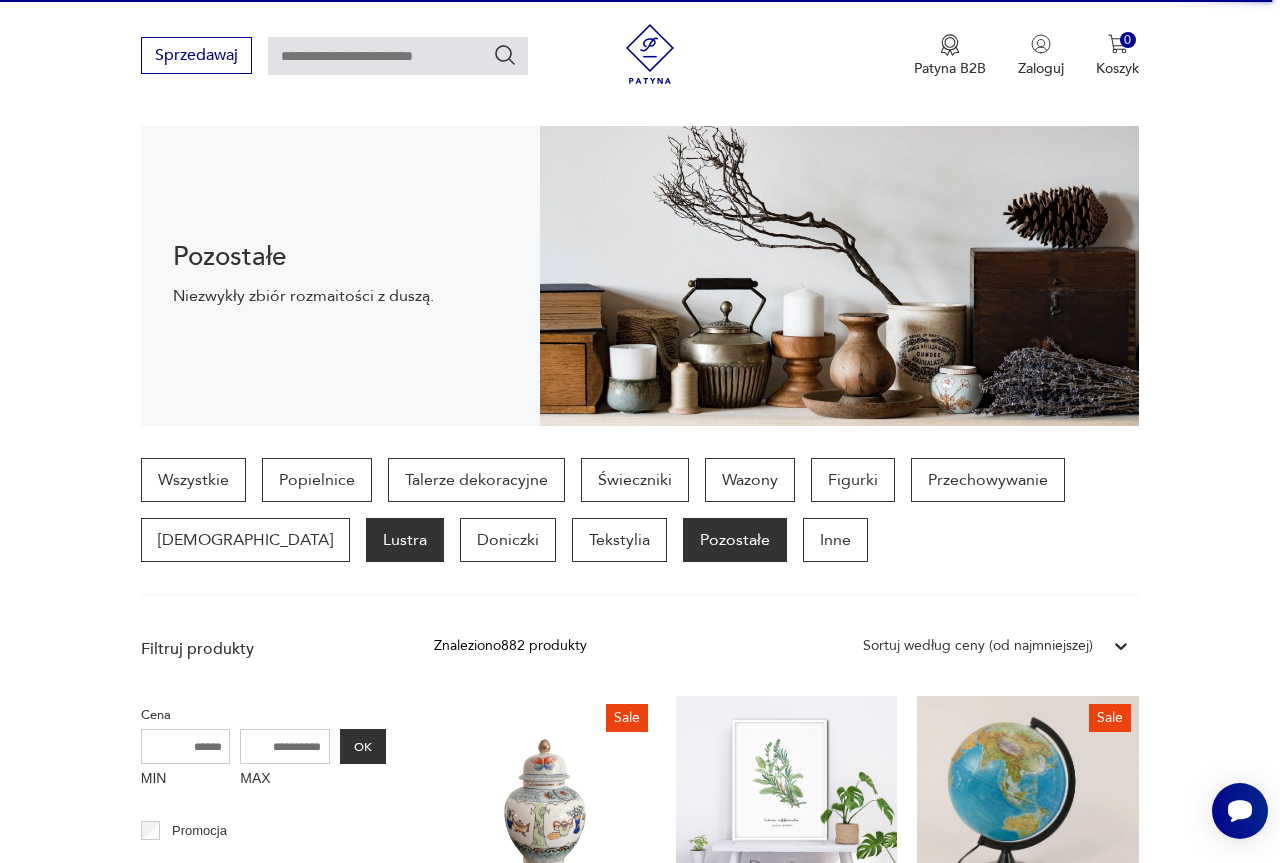 click on "Lustra" at bounding box center [405, 540] 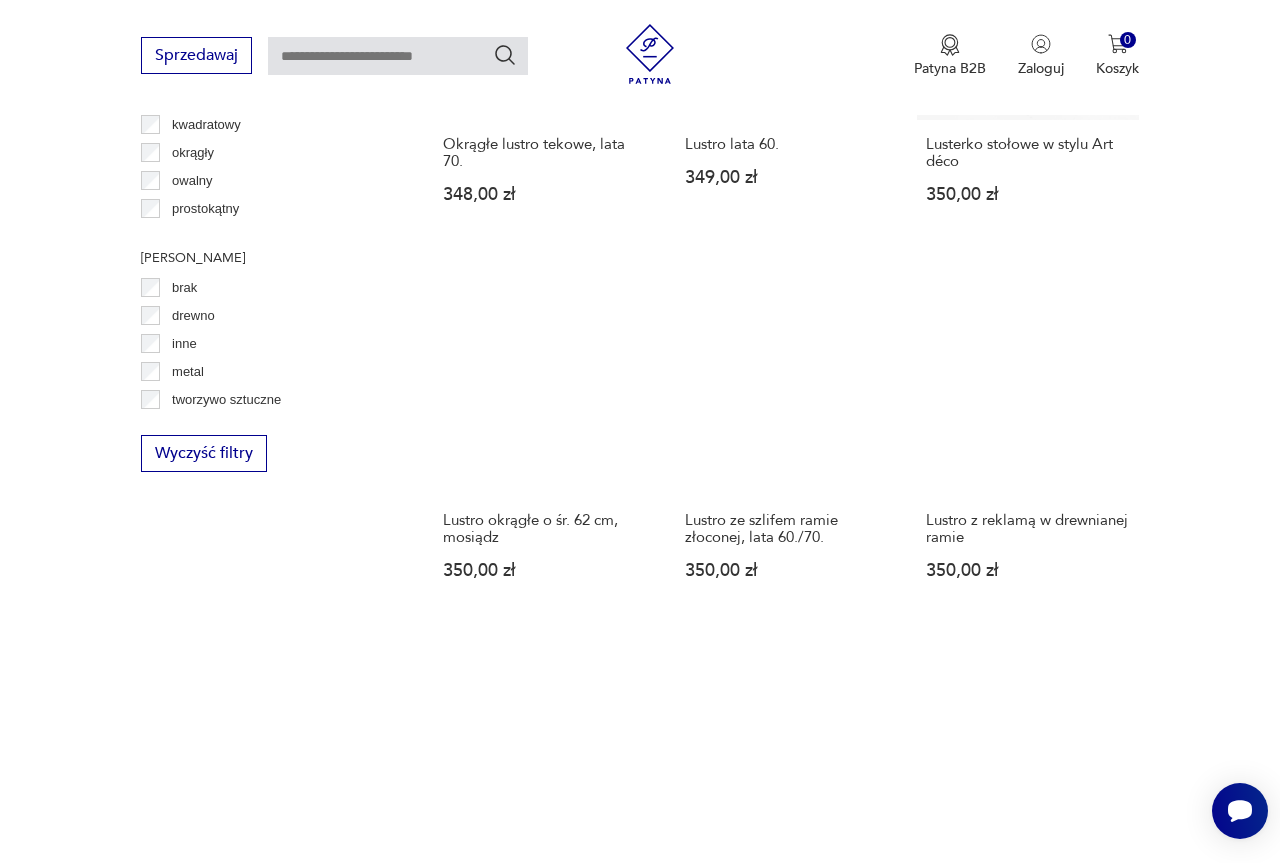 scroll, scrollTop: 0, scrollLeft: 0, axis: both 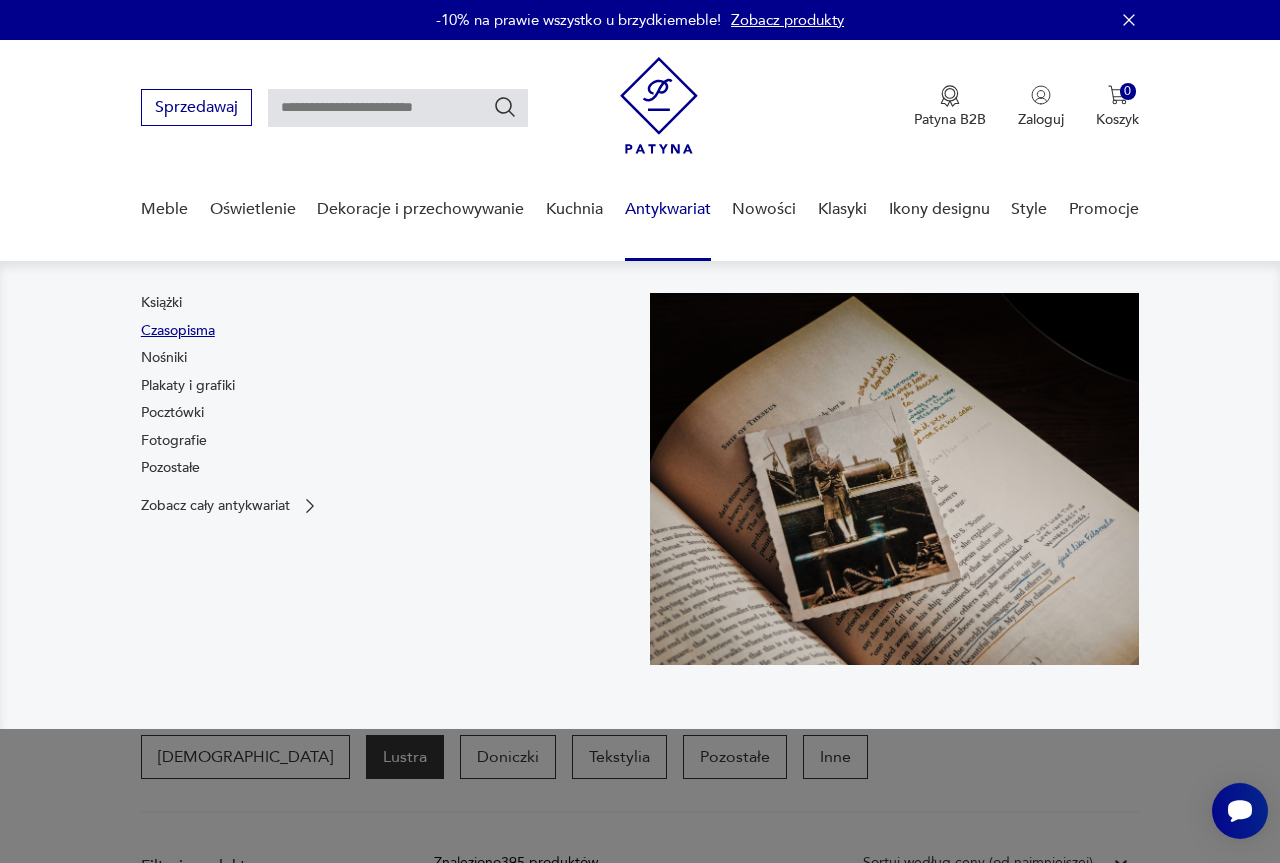 click on "Czasopisma" at bounding box center (178, 331) 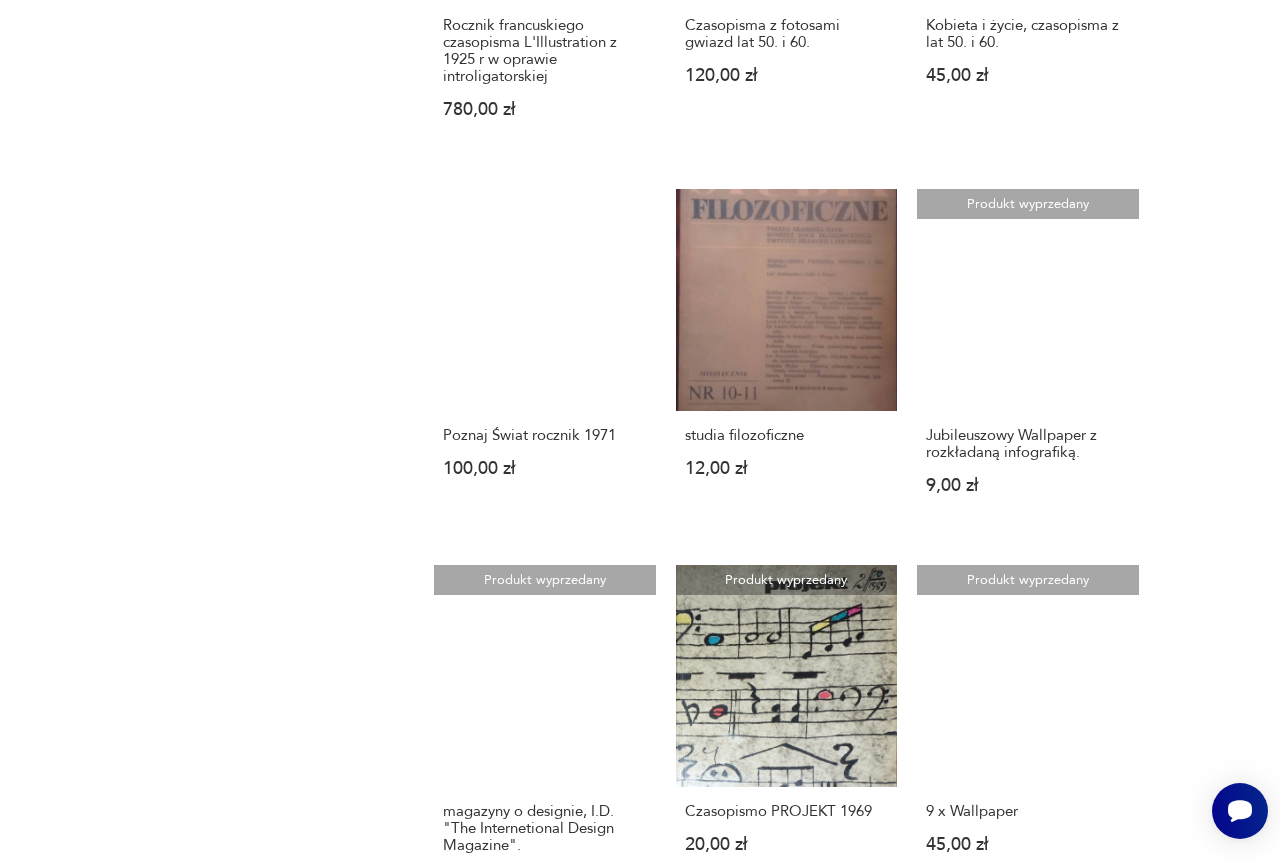 scroll, scrollTop: 0, scrollLeft: 0, axis: both 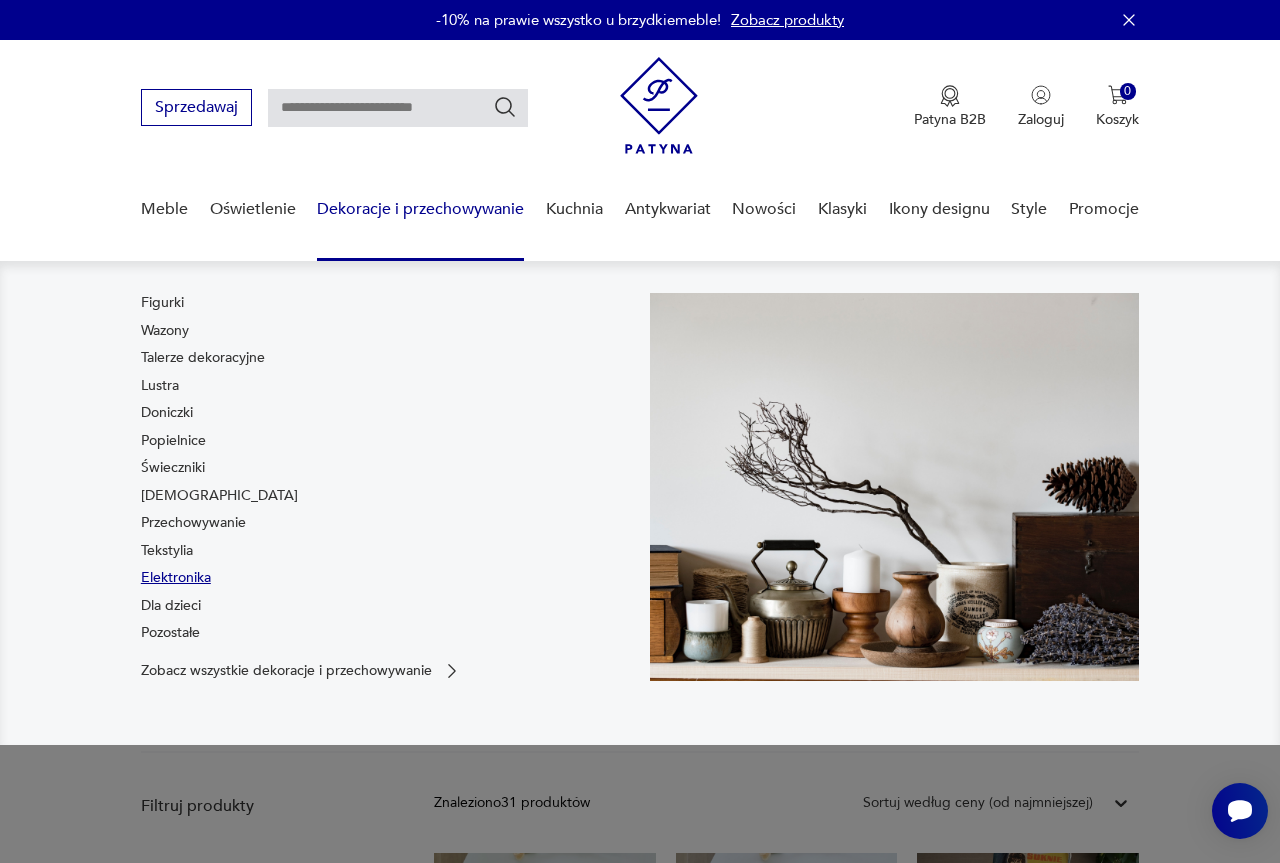 click on "Elektronika" at bounding box center (176, 578) 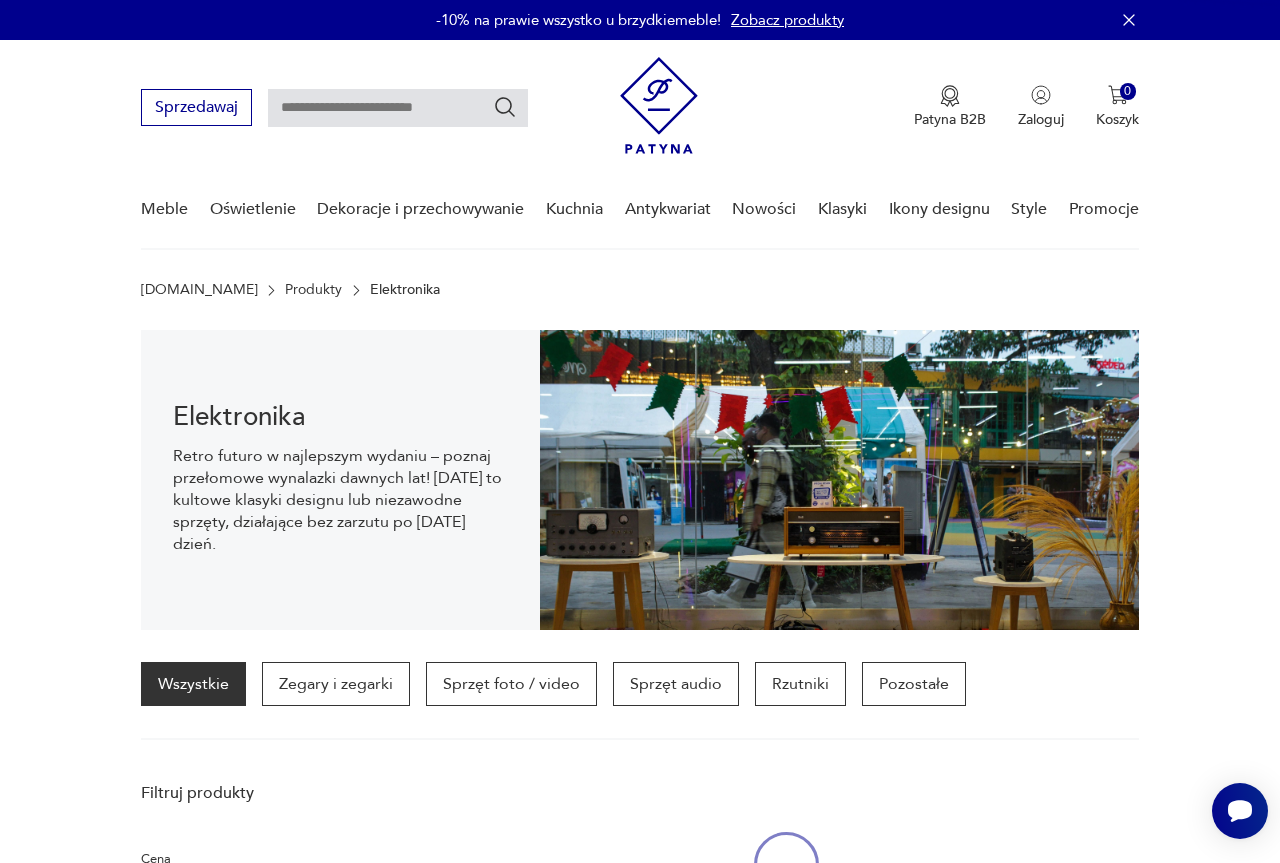 scroll, scrollTop: 139, scrollLeft: 0, axis: vertical 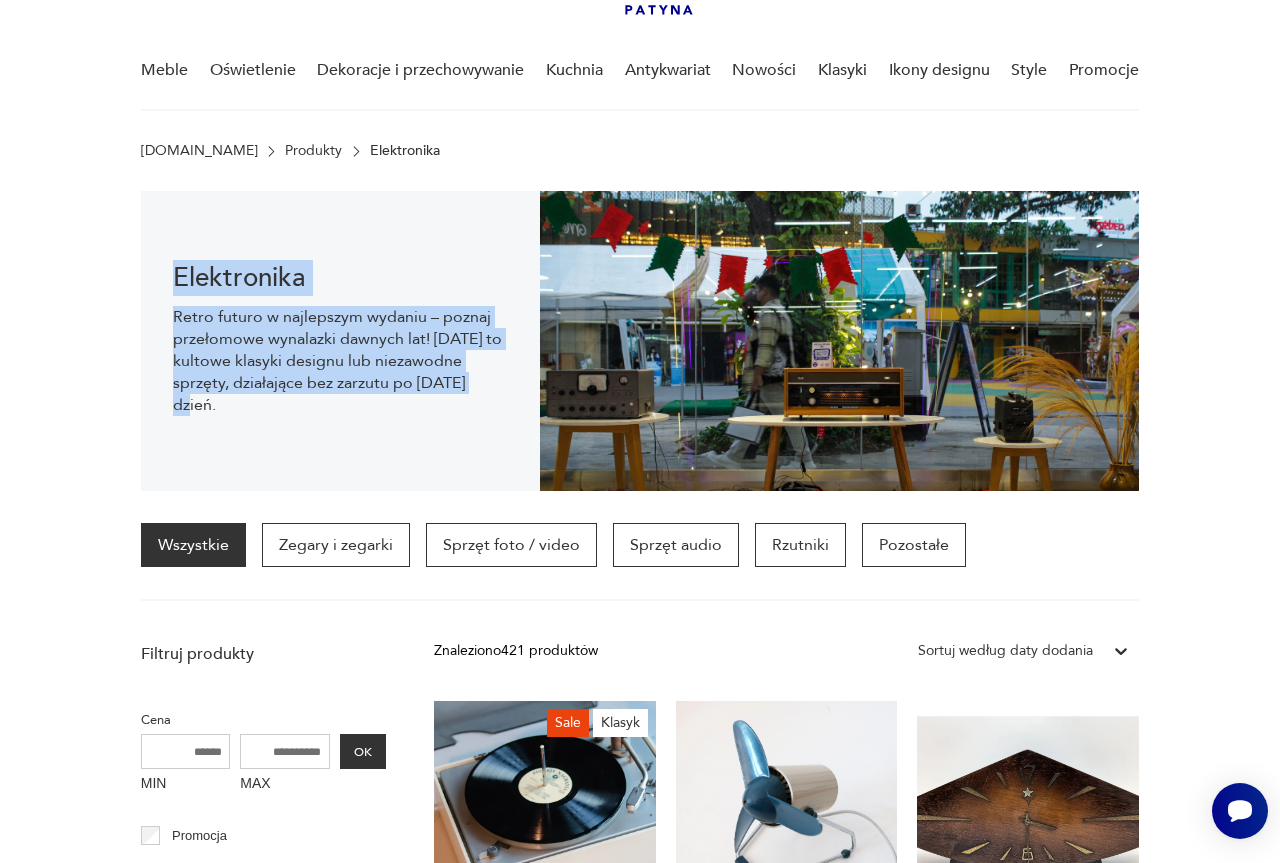 drag, startPoint x: 159, startPoint y: 284, endPoint x: 497, endPoint y: 430, distance: 368.18472 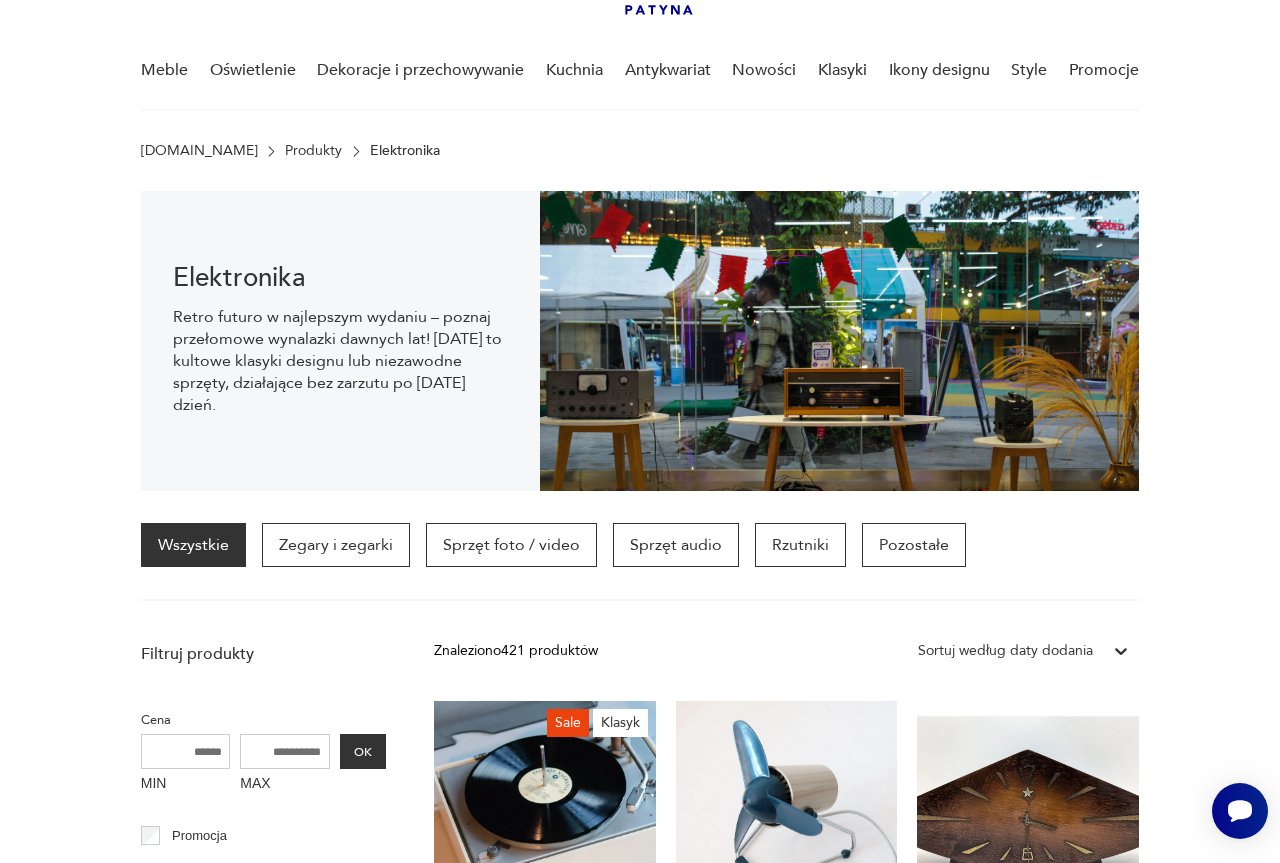 click on "Elektronika Retro futuro w najlepszym wydaniu – poznaj przełomowe wynalazki dawnych lat! Dziś to kultowe klasyki designu lub niezawodne sprzęty, działające bez zarzutu po dziś dzień." at bounding box center (640, 341) 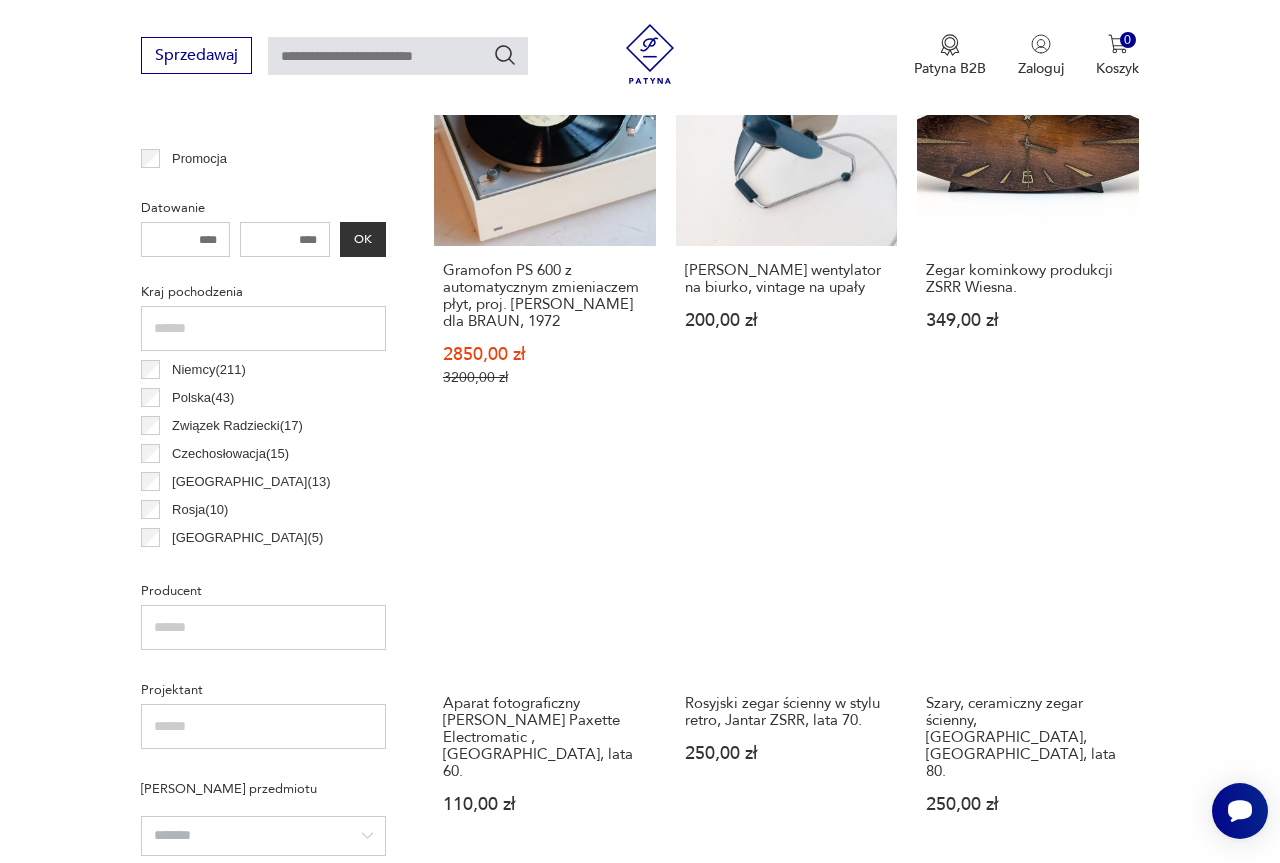 scroll, scrollTop: 408, scrollLeft: 0, axis: vertical 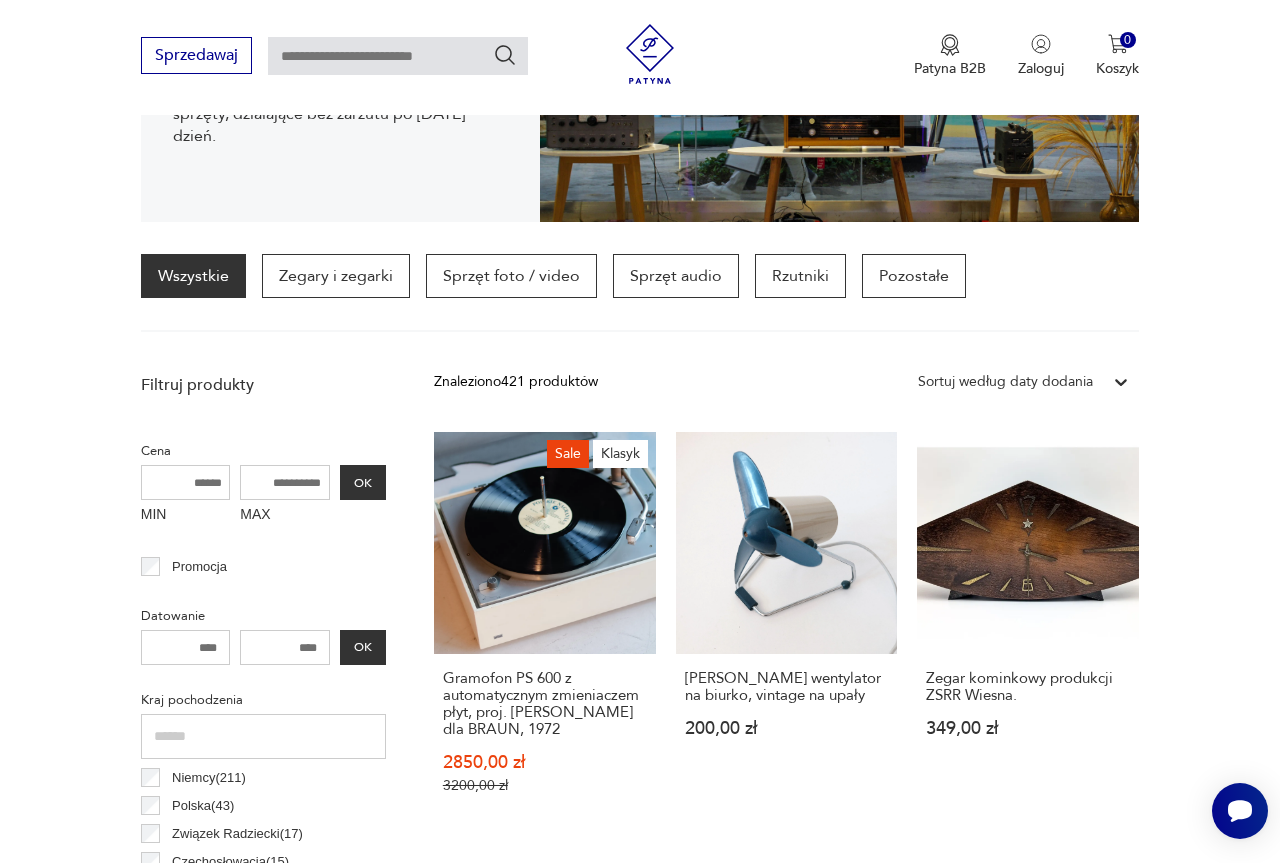 click on "Wszystkie Zegary i zegarki Sprzęt foto / video Sprzęt audio Rzutniki Pozostałe" at bounding box center [640, 293] 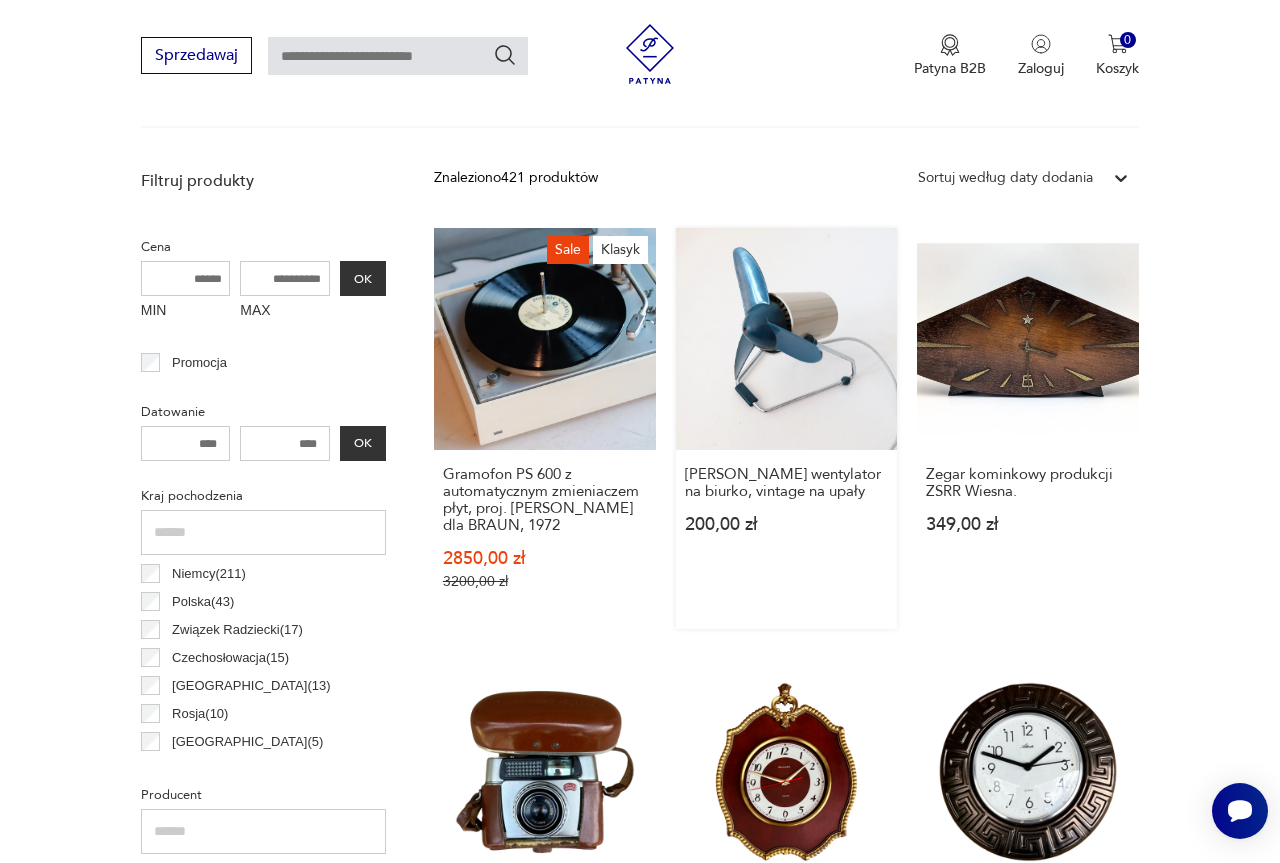 scroll, scrollTop: 408, scrollLeft: 0, axis: vertical 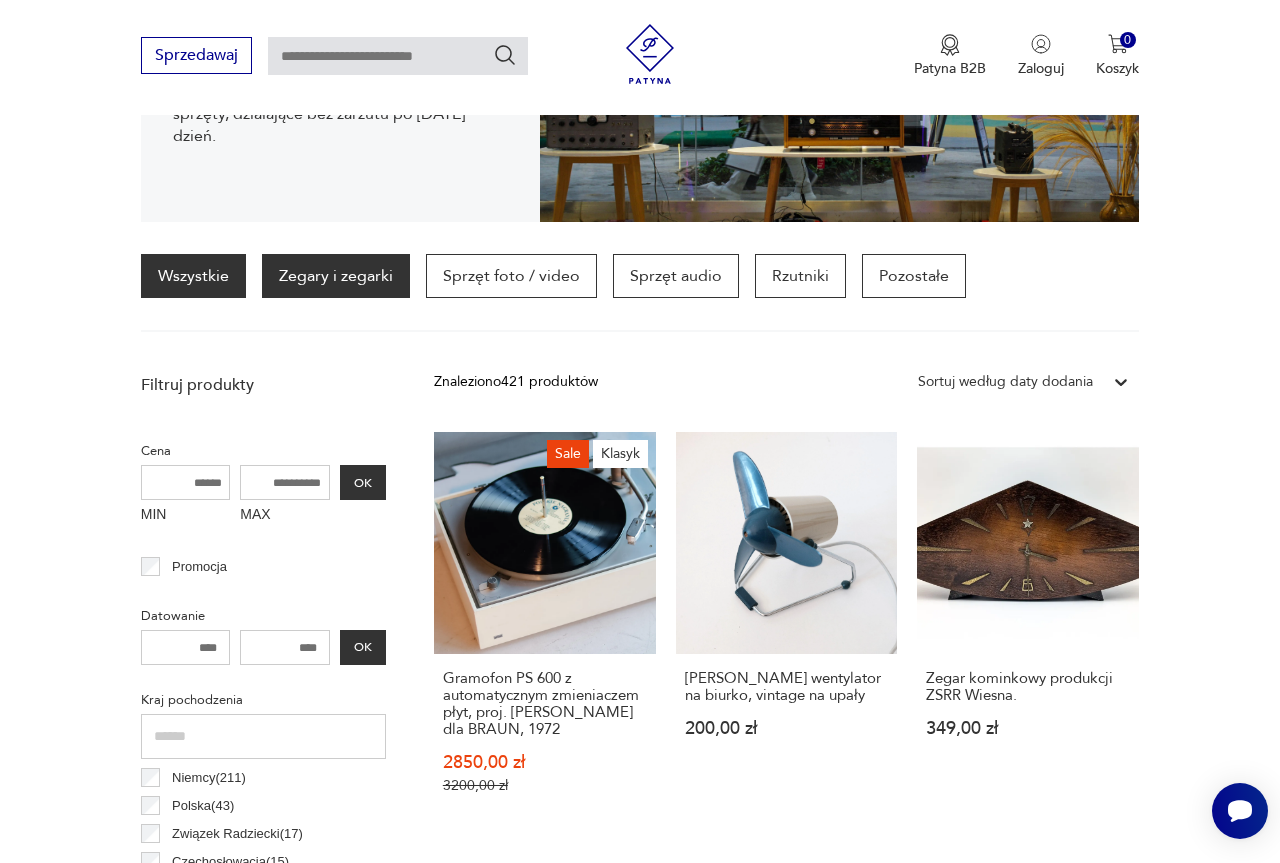 click on "Zegary i zegarki" at bounding box center [336, 276] 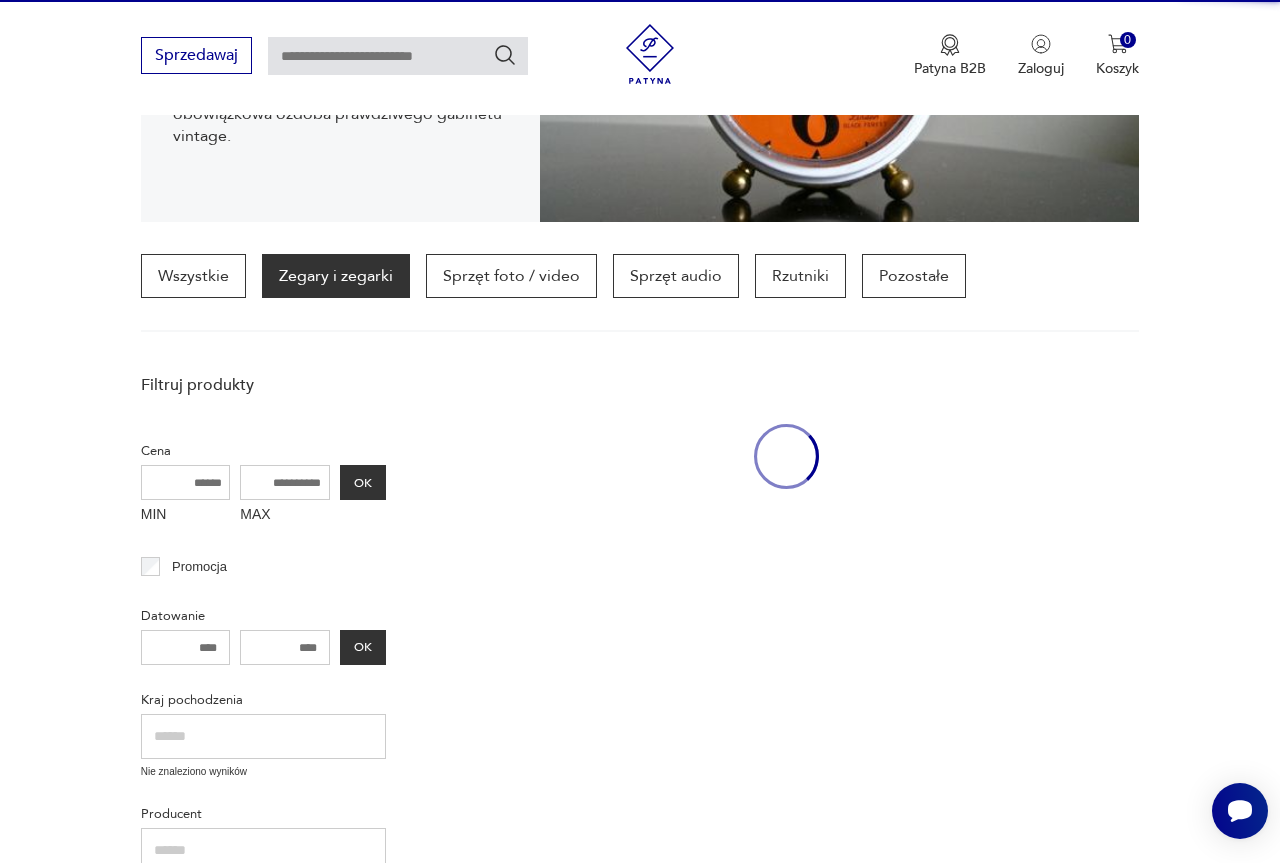 scroll, scrollTop: 471, scrollLeft: 0, axis: vertical 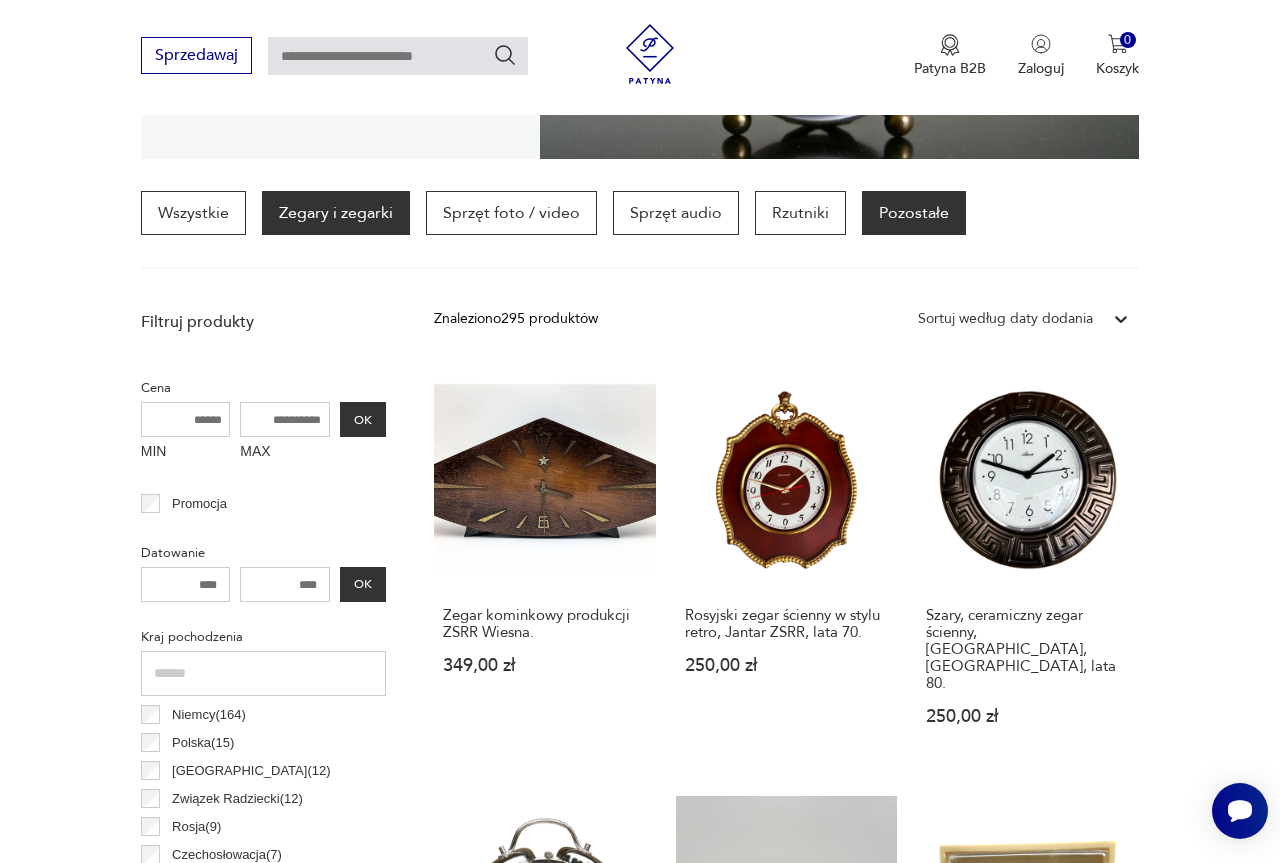 click on "Pozostałe" at bounding box center (914, 213) 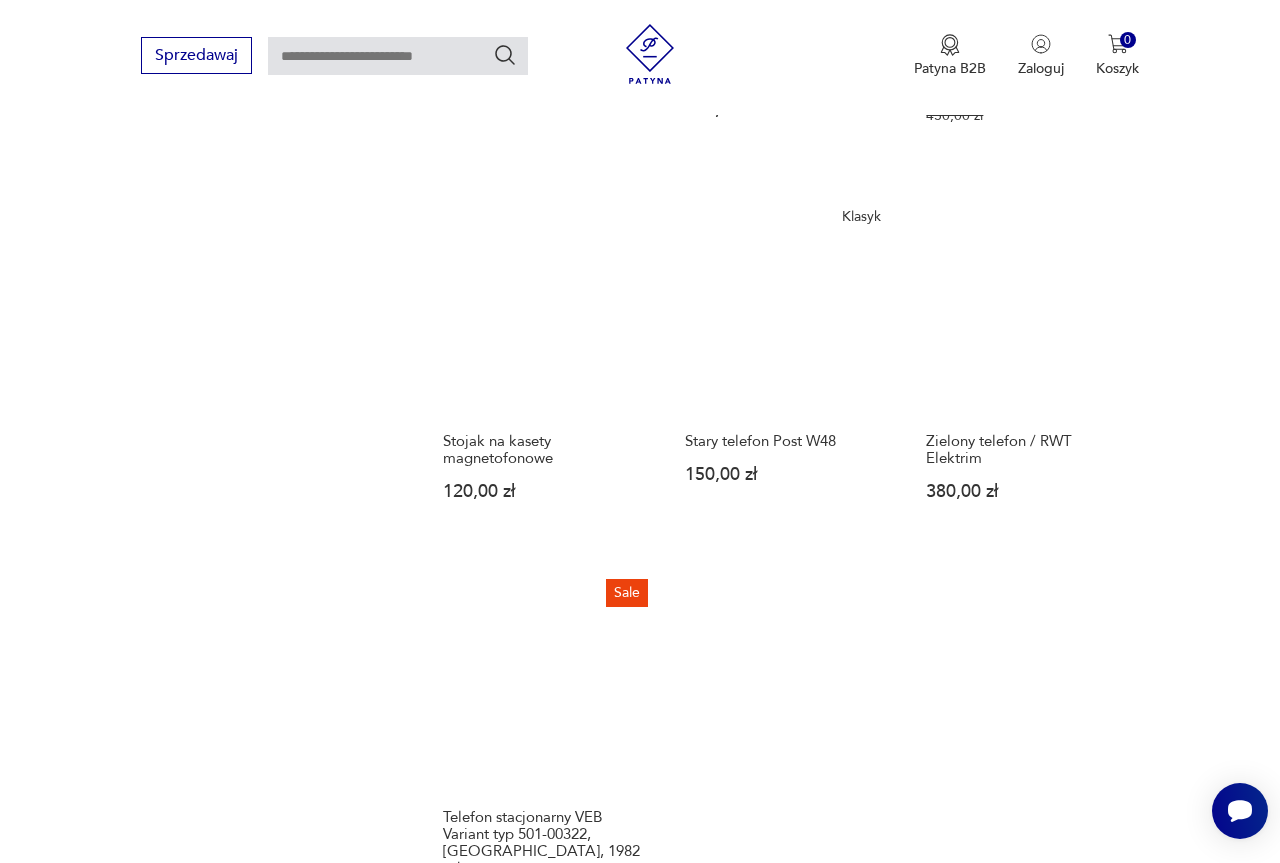 scroll, scrollTop: 2715, scrollLeft: 0, axis: vertical 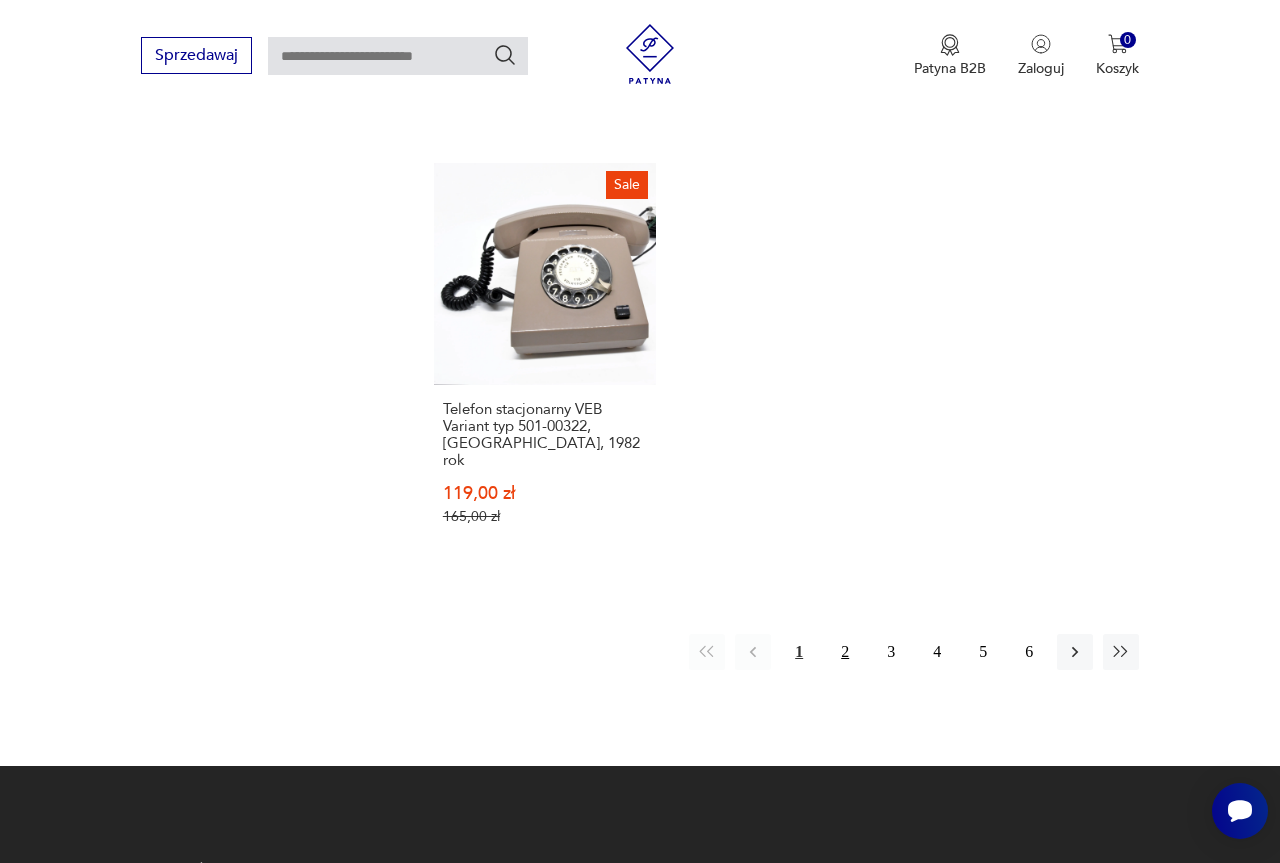 click on "2" at bounding box center [845, 652] 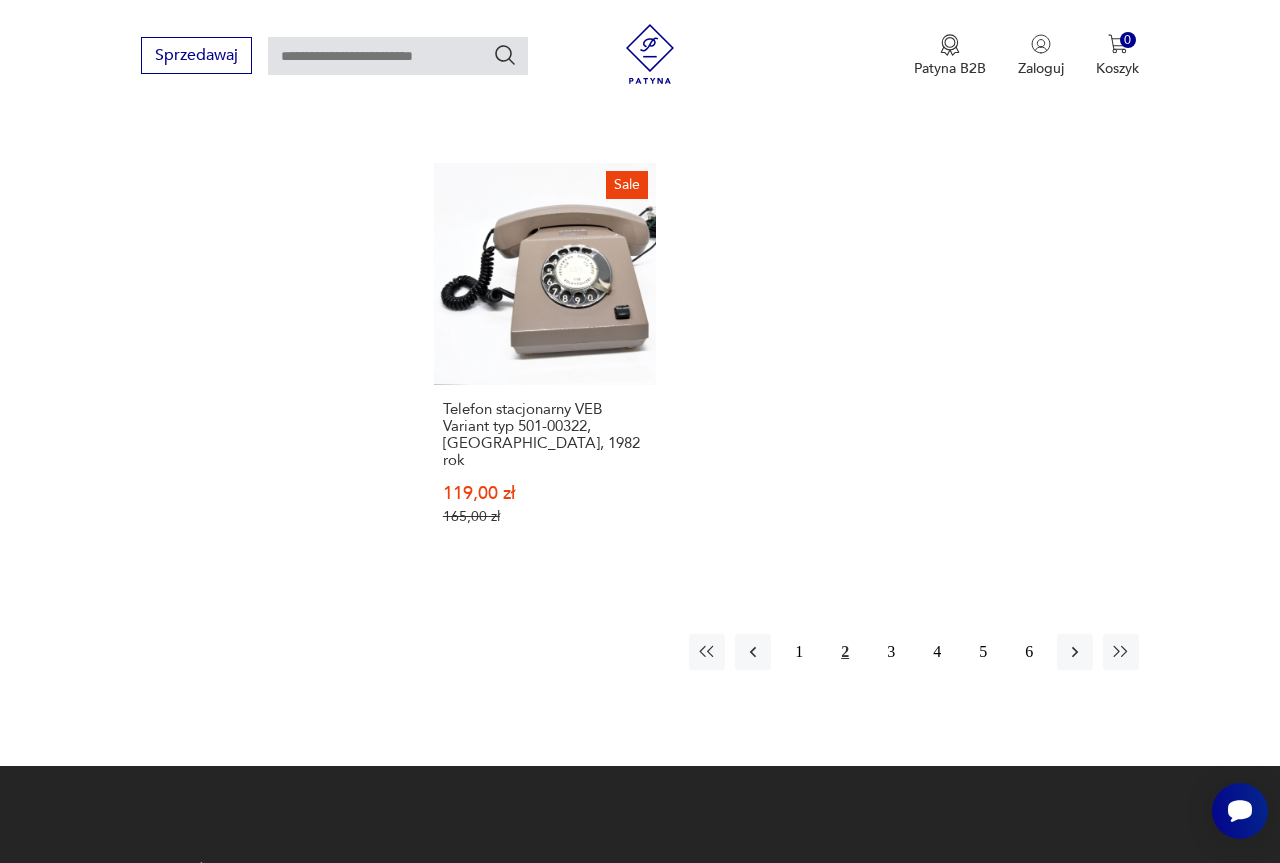 scroll, scrollTop: 471, scrollLeft: 0, axis: vertical 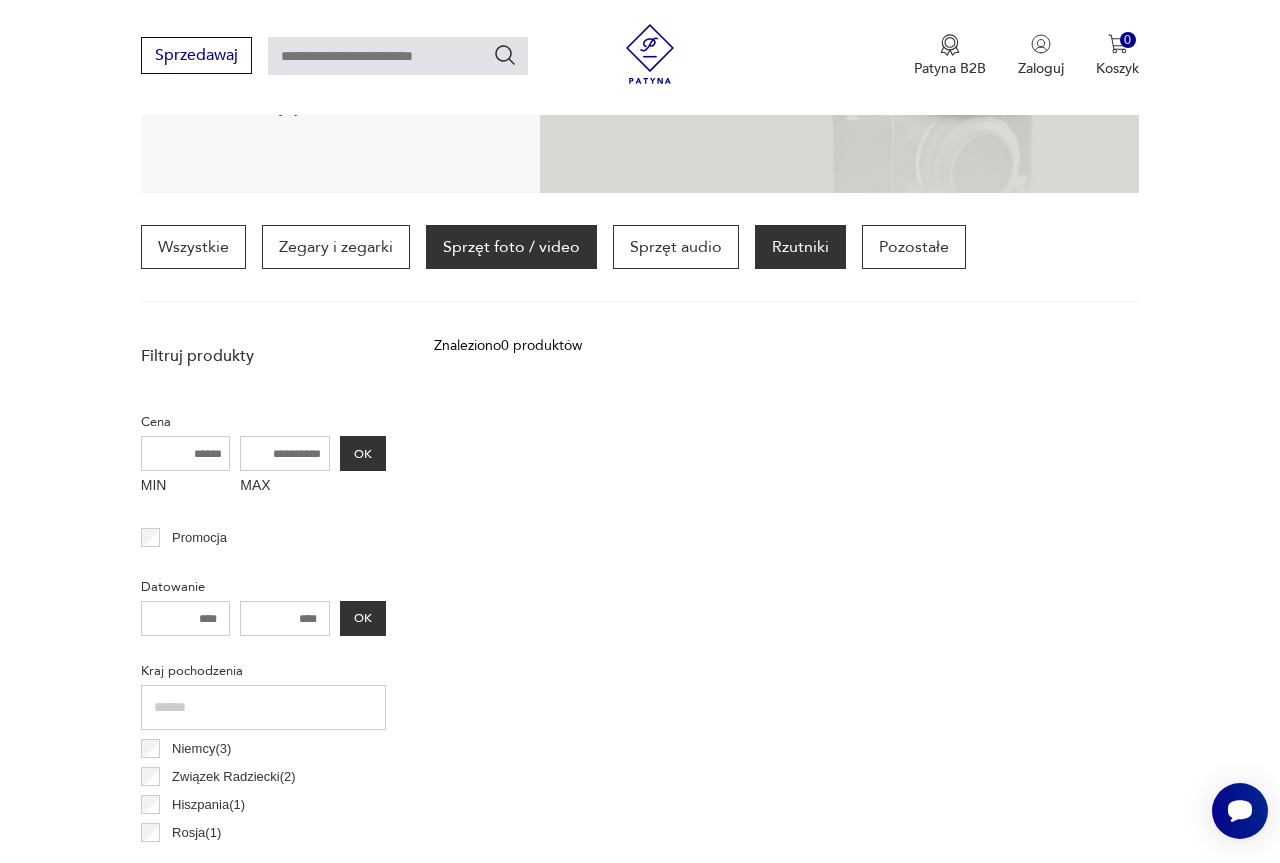 click on "Rzutniki" at bounding box center [800, 247] 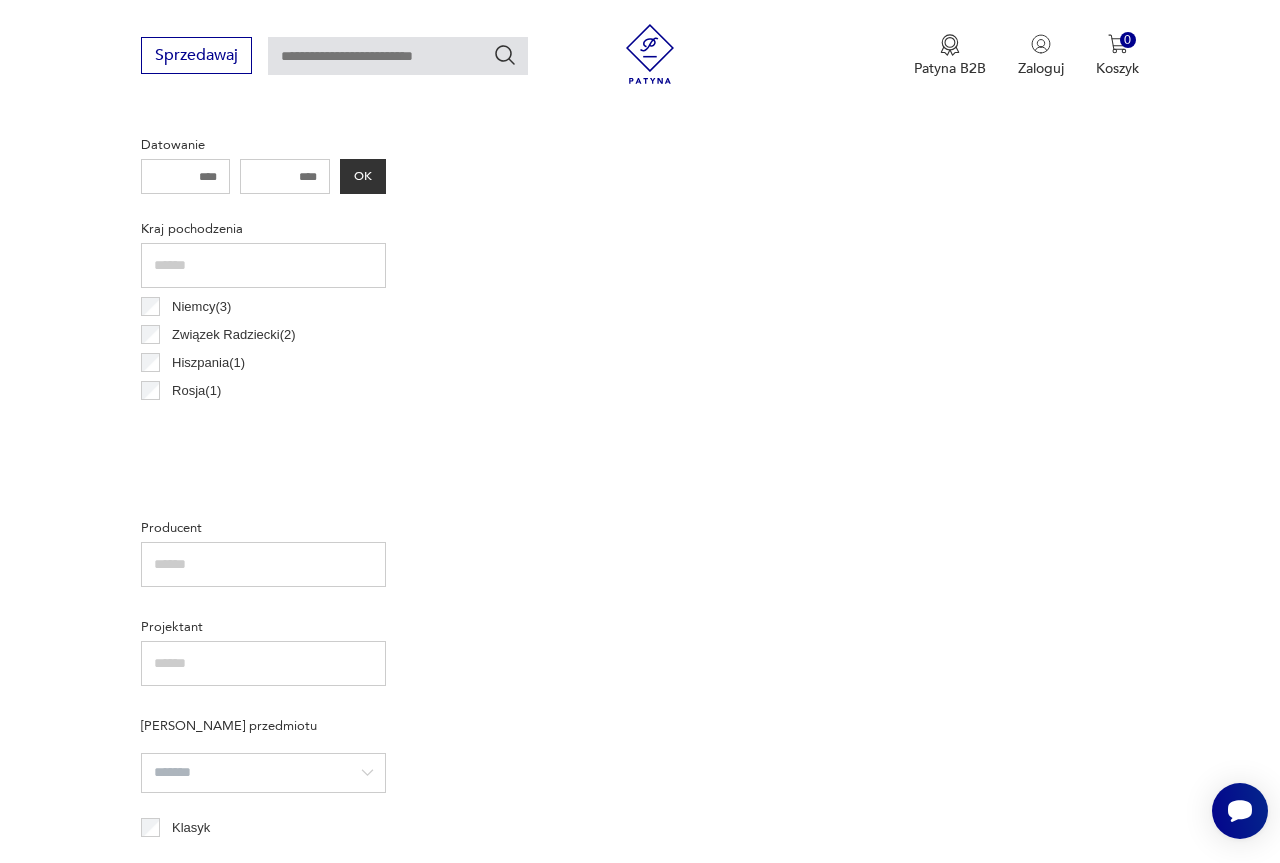 scroll, scrollTop: 63, scrollLeft: 0, axis: vertical 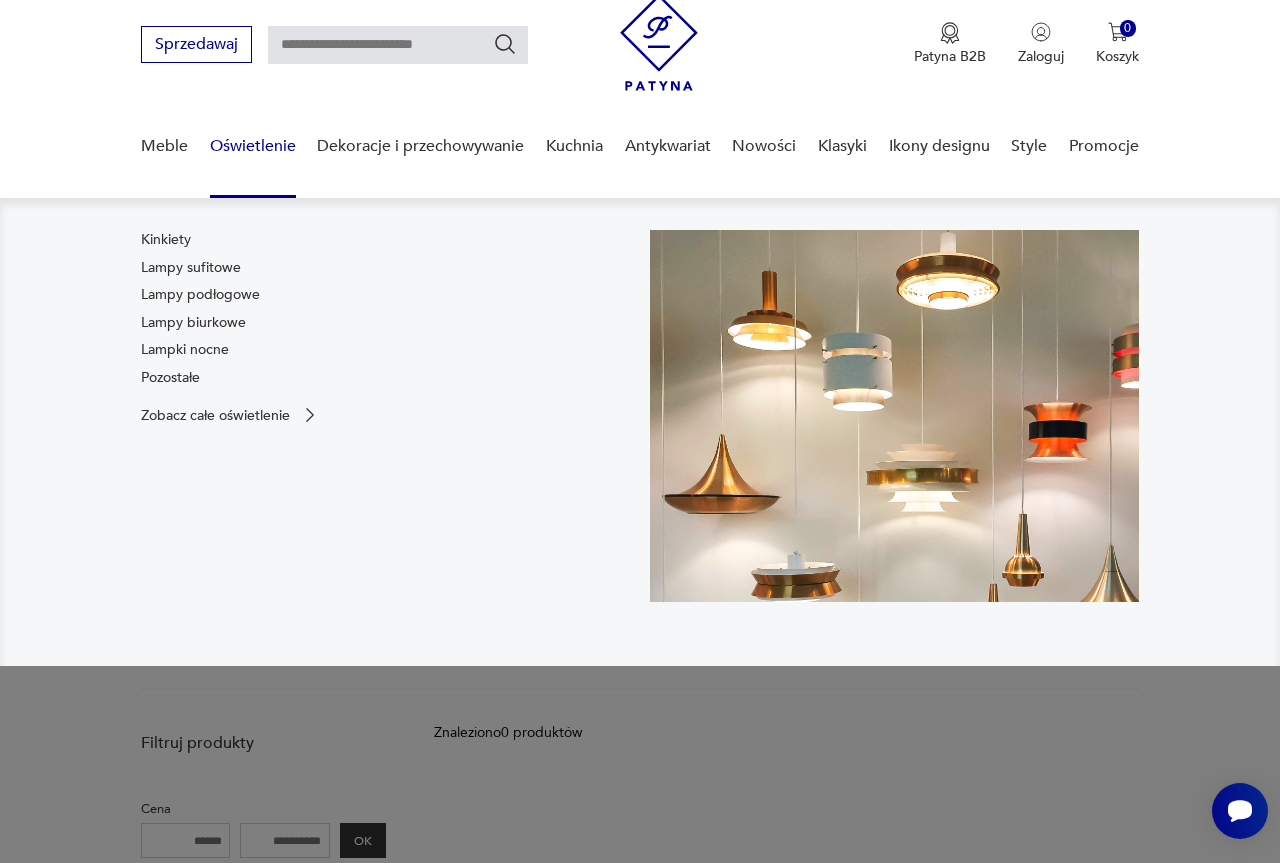 click on "Oświetlenie" at bounding box center [253, 146] 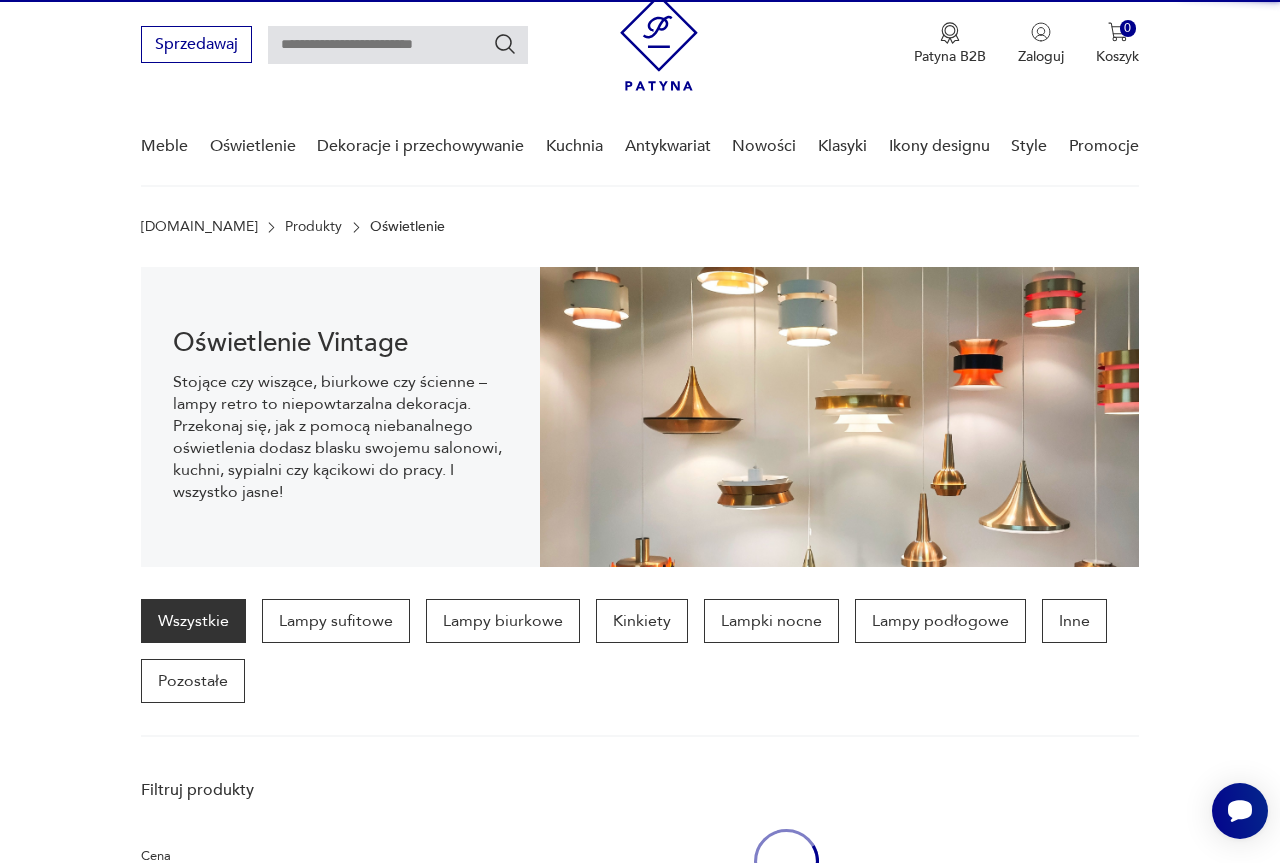 scroll, scrollTop: 139, scrollLeft: 0, axis: vertical 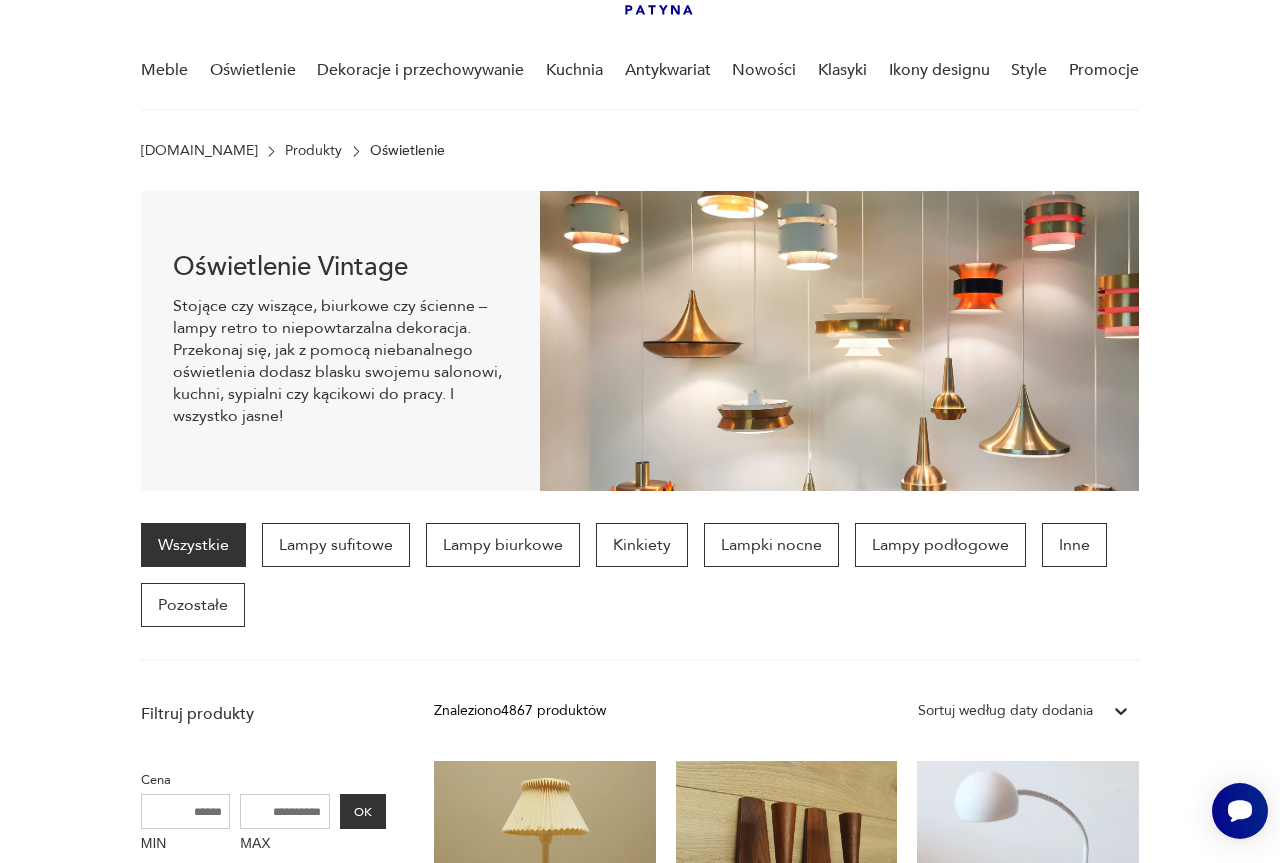 click on "Wszystkie Lampy sufitowe Lampy biurkowe Kinkiety Lampki nocne Lampy podłogowe Inne Pozostałe" at bounding box center (640, 592) 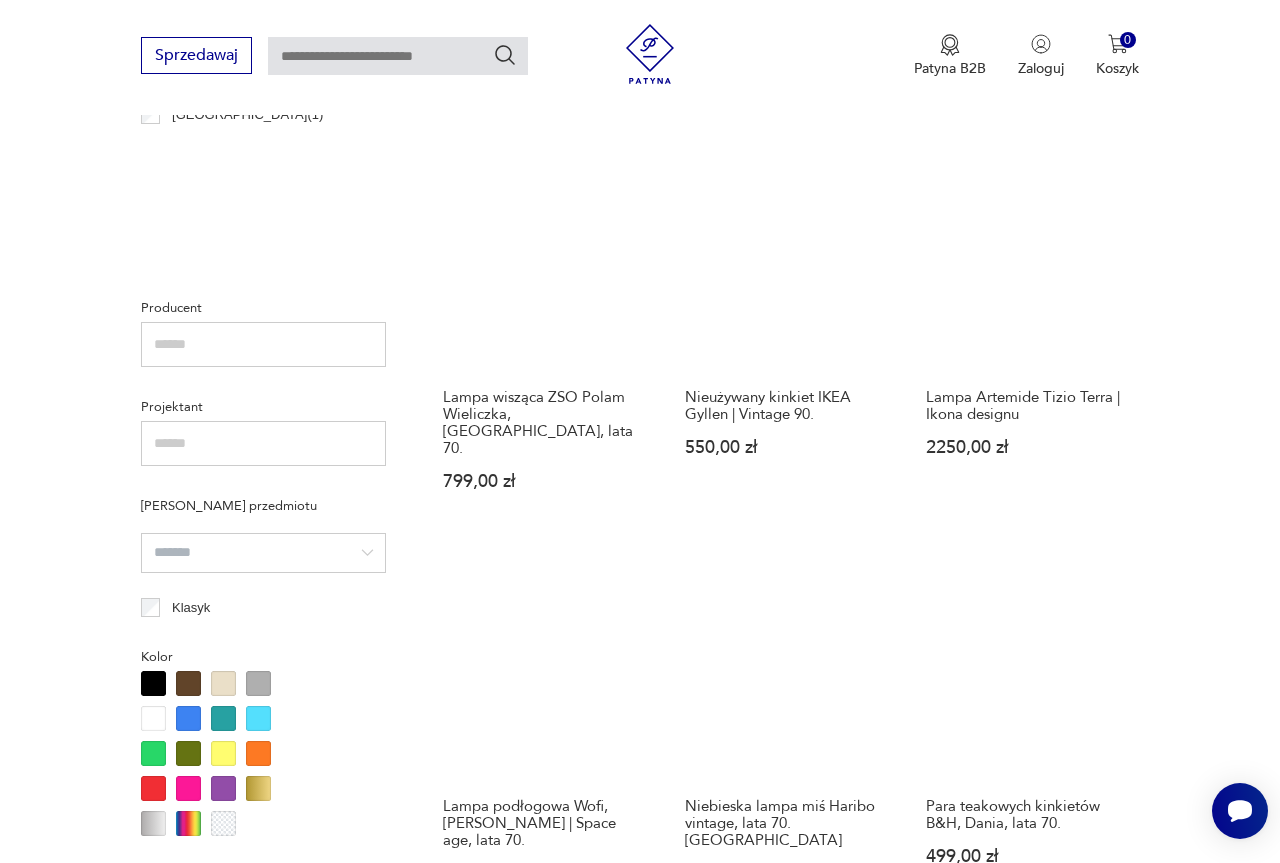 scroll, scrollTop: 1567, scrollLeft: 0, axis: vertical 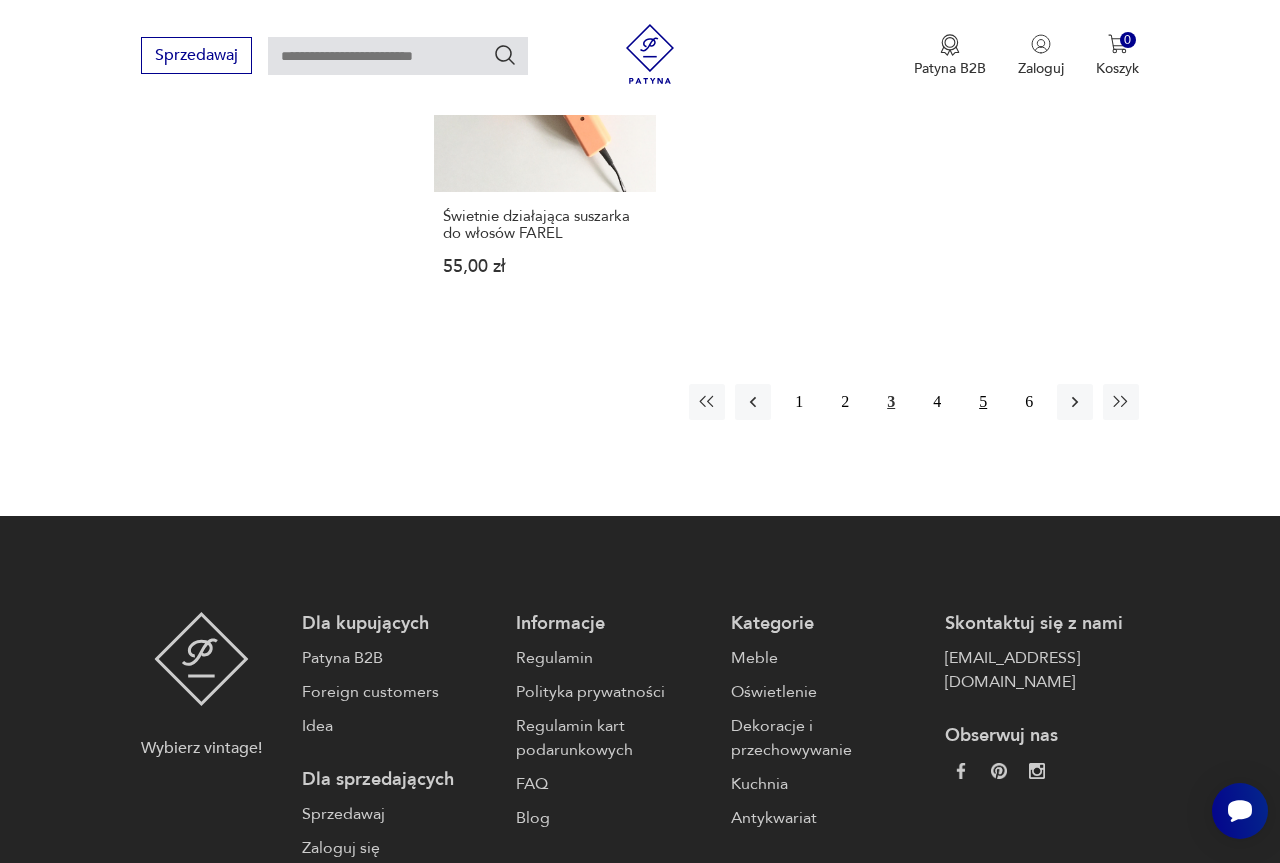 click on "5" at bounding box center (983, 402) 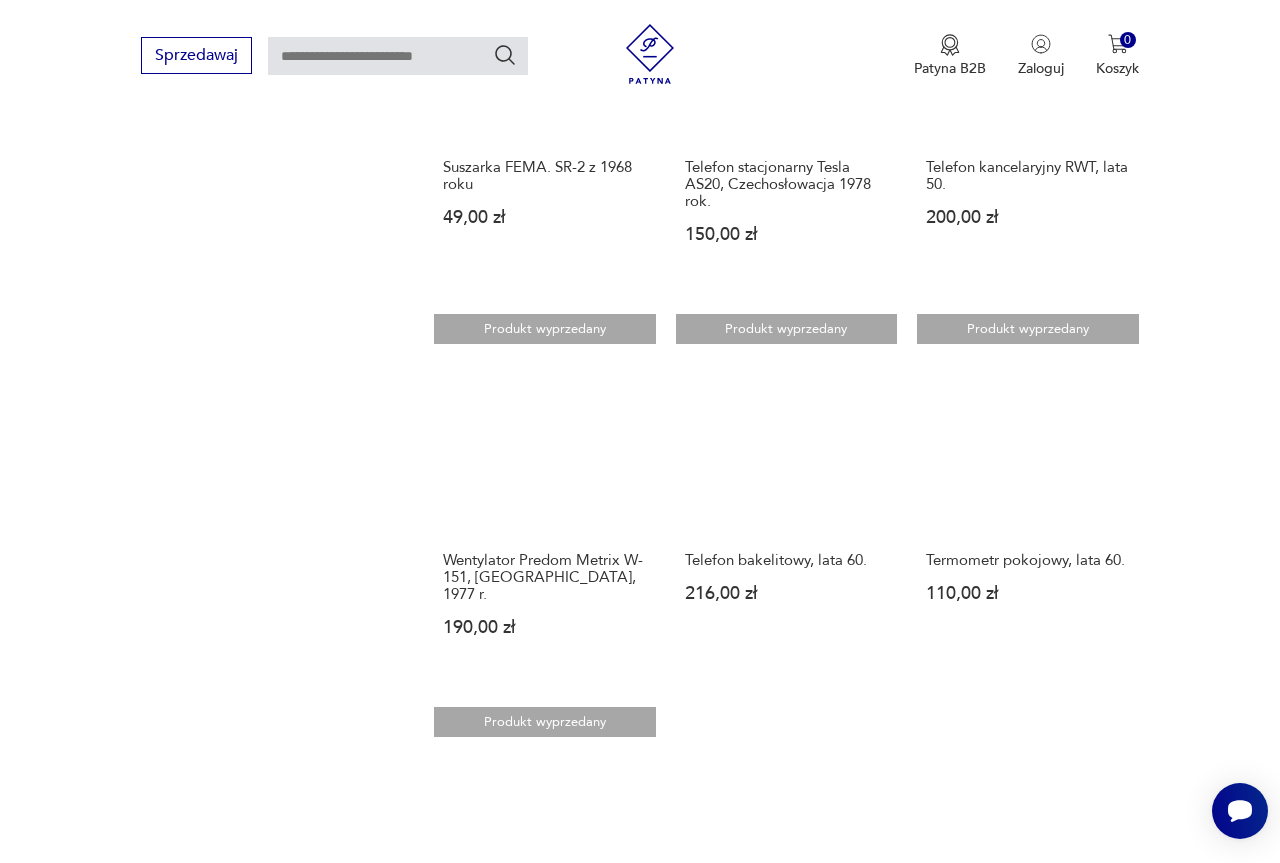scroll, scrollTop: 2511, scrollLeft: 0, axis: vertical 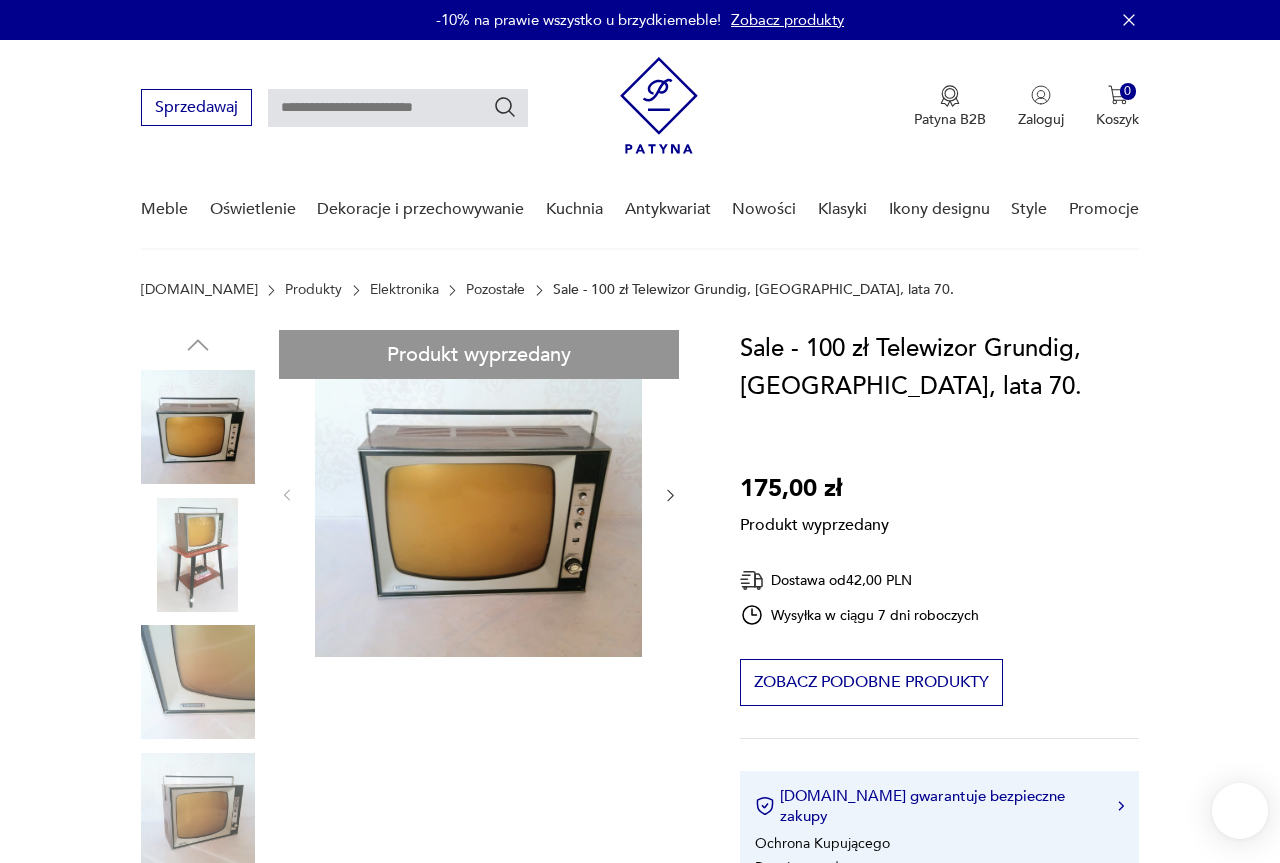 click on "Produkt wyprzedany Opis produktu Niemiecki telewizor marki Grundig wykonany został w latach 70. Jego cechą charakterystyczną jest kineskop w kolorze starego złota. Współcześnie przedmiot idealny do wystroju lokalu, sesji zdjęciowej czy po przerobieniu jako obudowa akwarium.
Wysokość 39 cm, głębokość 32 cm, szerokość 53 cm; Rozwiń więcej Szczegóły produktu Stan:   uszkodzony Datowanie :   [DATE] - [DATE] Kraj pochodzenia :   [DEMOGRAPHIC_DATA] Producent :   Grundig Miasto Sprzedawcy :   Lublin Tagi:   vintage ,  modern ,  SALE ,  lata 70. O sprzedawcy Dostawa i zwroty" at bounding box center (416, 889) 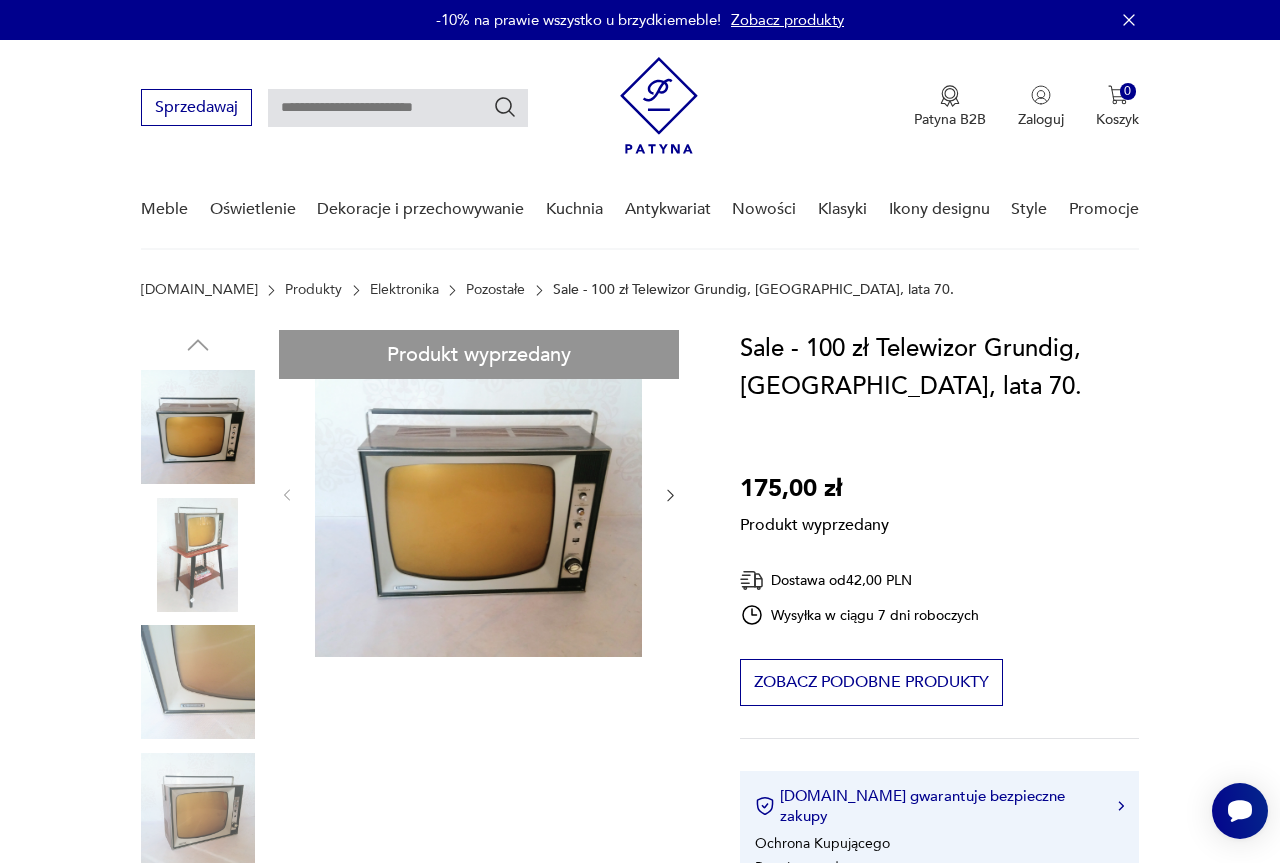 scroll, scrollTop: 0, scrollLeft: 0, axis: both 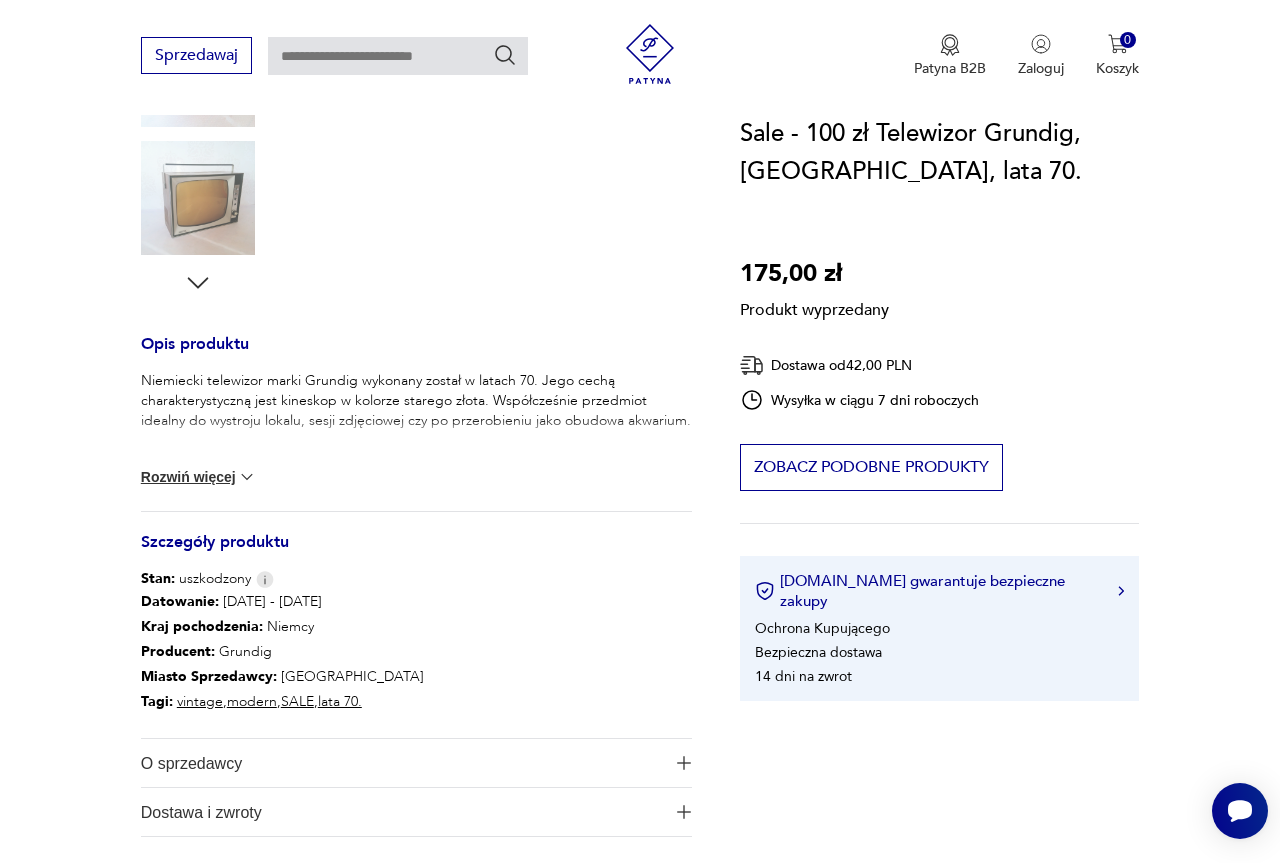 click at bounding box center (247, 477) 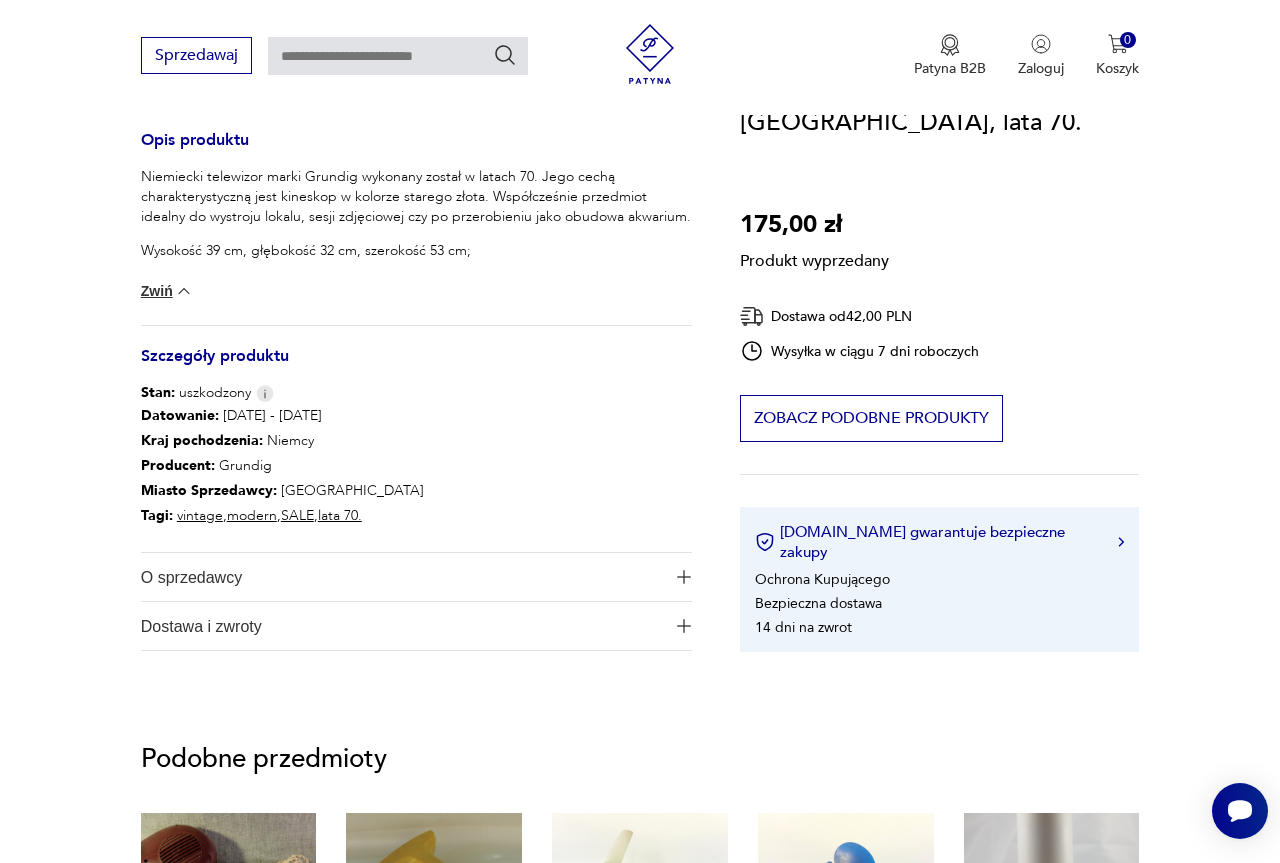 scroll, scrollTop: 0, scrollLeft: 0, axis: both 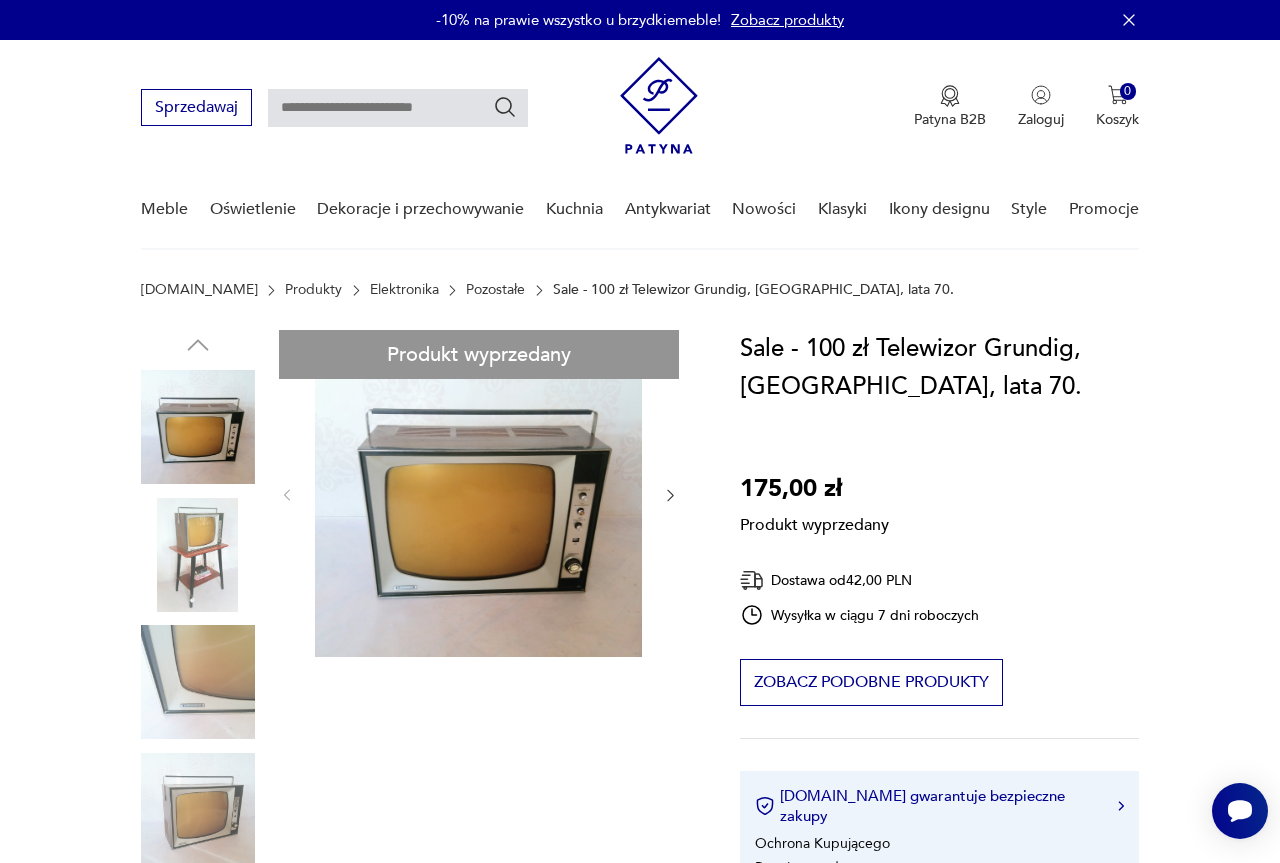 click on "Cenimy prywatność użytkowników Używamy plików cookie, aby poprawić jakość przeglądania, wyświetlać reklamy lub treści dostosowane do indywidualnych potrzeb użytkowników oraz analizować ruch na stronie. Kliknięcie przycisku „Akceptuj wszystkie” oznacza zgodę na wykorzystywanie przez nas plików cookie. Ustawienia    Akceptuję wszystkie Dostosuj preferencje dotyczące zgody   Używamy plików cookie, aby pomóc użytkownikom w sprawnej nawigacji i wykonywaniu określonych funkcji. Szczegółowe informacje na temat wszystkich plików cookie odpowiadających poszczególnym kategoriom zgody znajdują się poniżej. Pliki cookie sklasyfikowane jako „niezbędne” są przechowywane w przeglądarce użytkownika, ponieważ są niezbędne do włączenia podstawowych funkcji witryny....  Pokaż więcej Niezbędne Zawsze aktywne Plik cookie connect.sid Czas trwania 10 godzin Opis This cookie is used for authentication and for secure log-in. It registers the log-in information.  Plik cookie Opis" at bounding box center (640, 1815) 